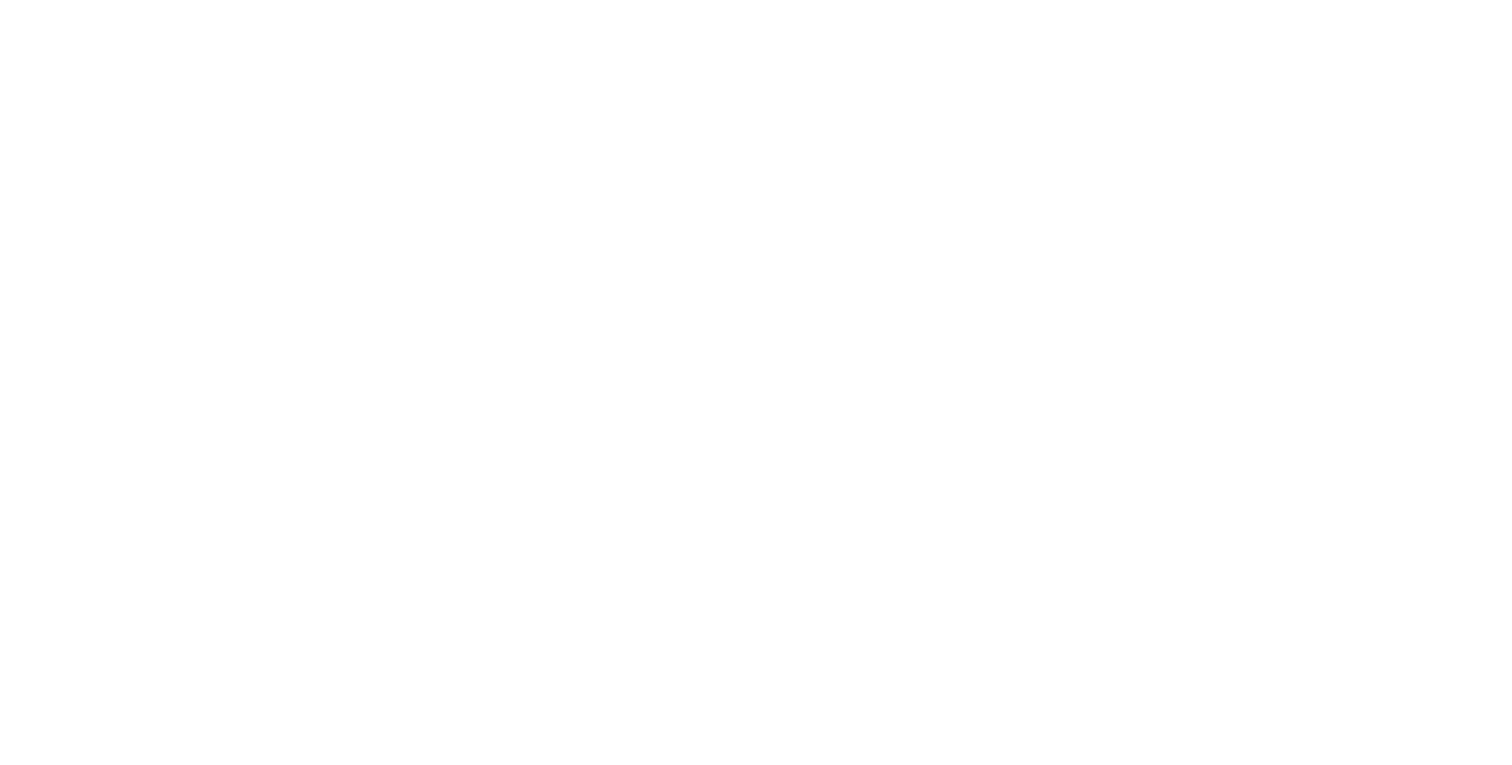 scroll, scrollTop: 0, scrollLeft: 0, axis: both 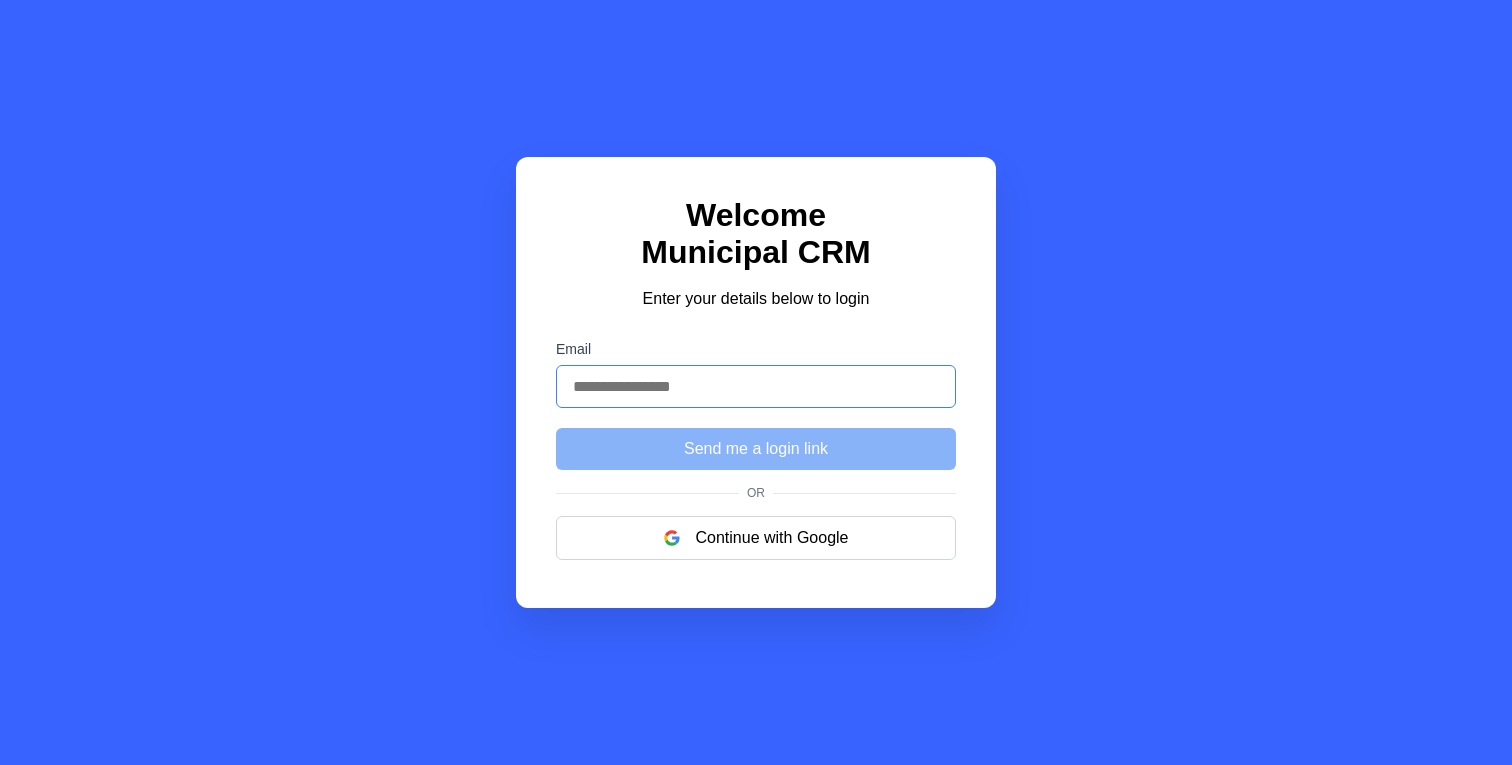 click on "Email" at bounding box center (756, 386) 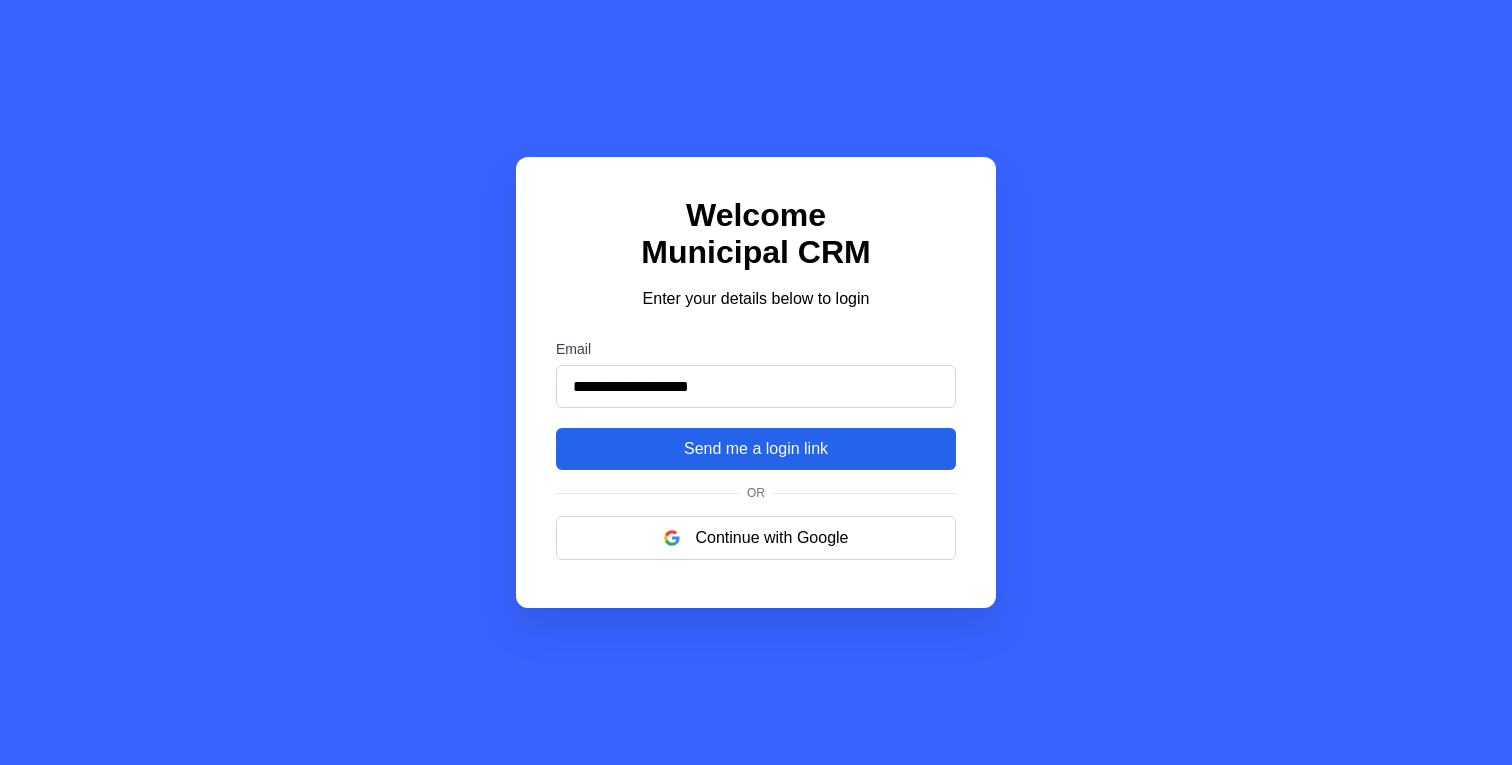 click on "Send me a login link" at bounding box center (756, 449) 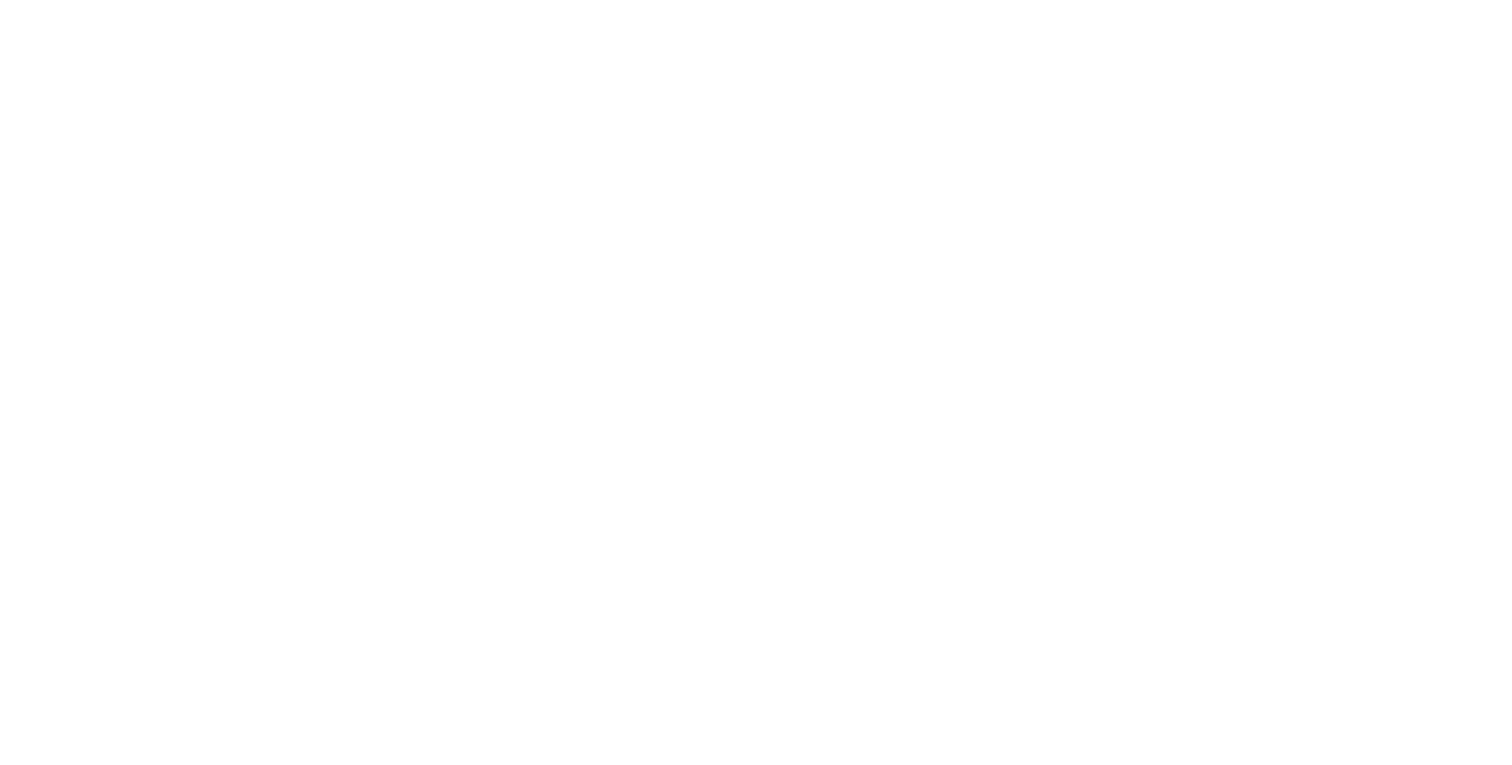 scroll, scrollTop: 0, scrollLeft: 0, axis: both 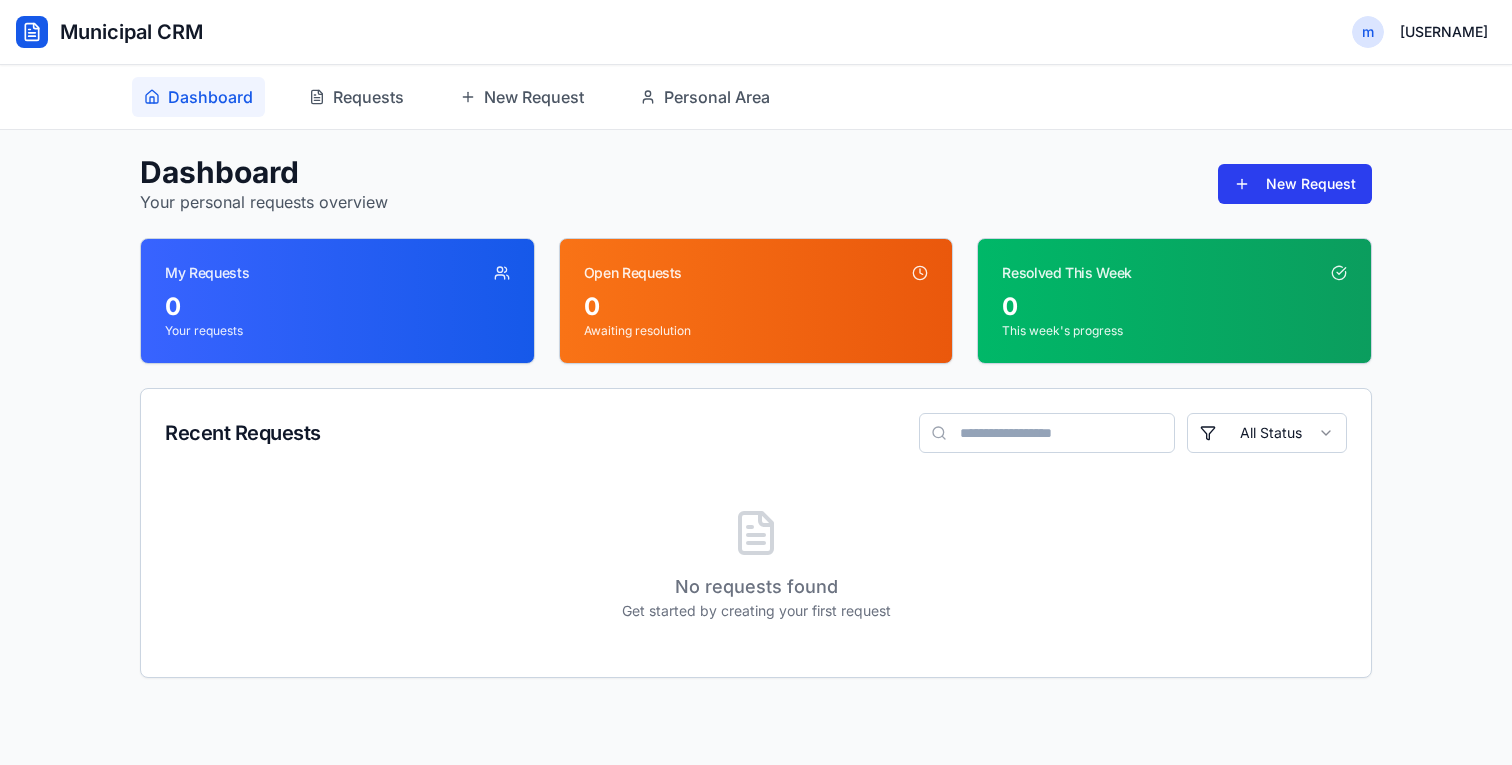 click on "New Request" at bounding box center [1295, 184] 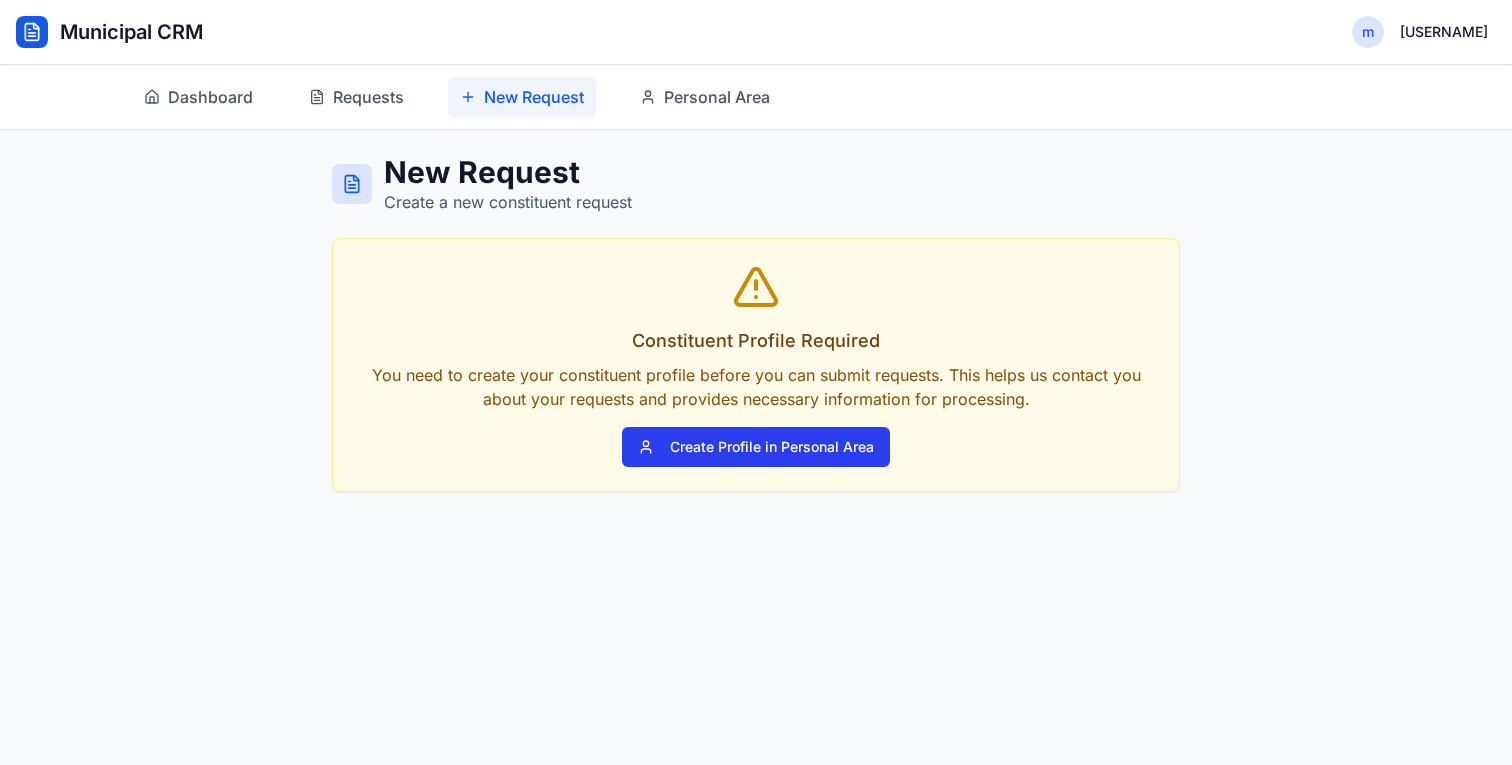 click on "Create Profile in Personal Area" at bounding box center [756, 447] 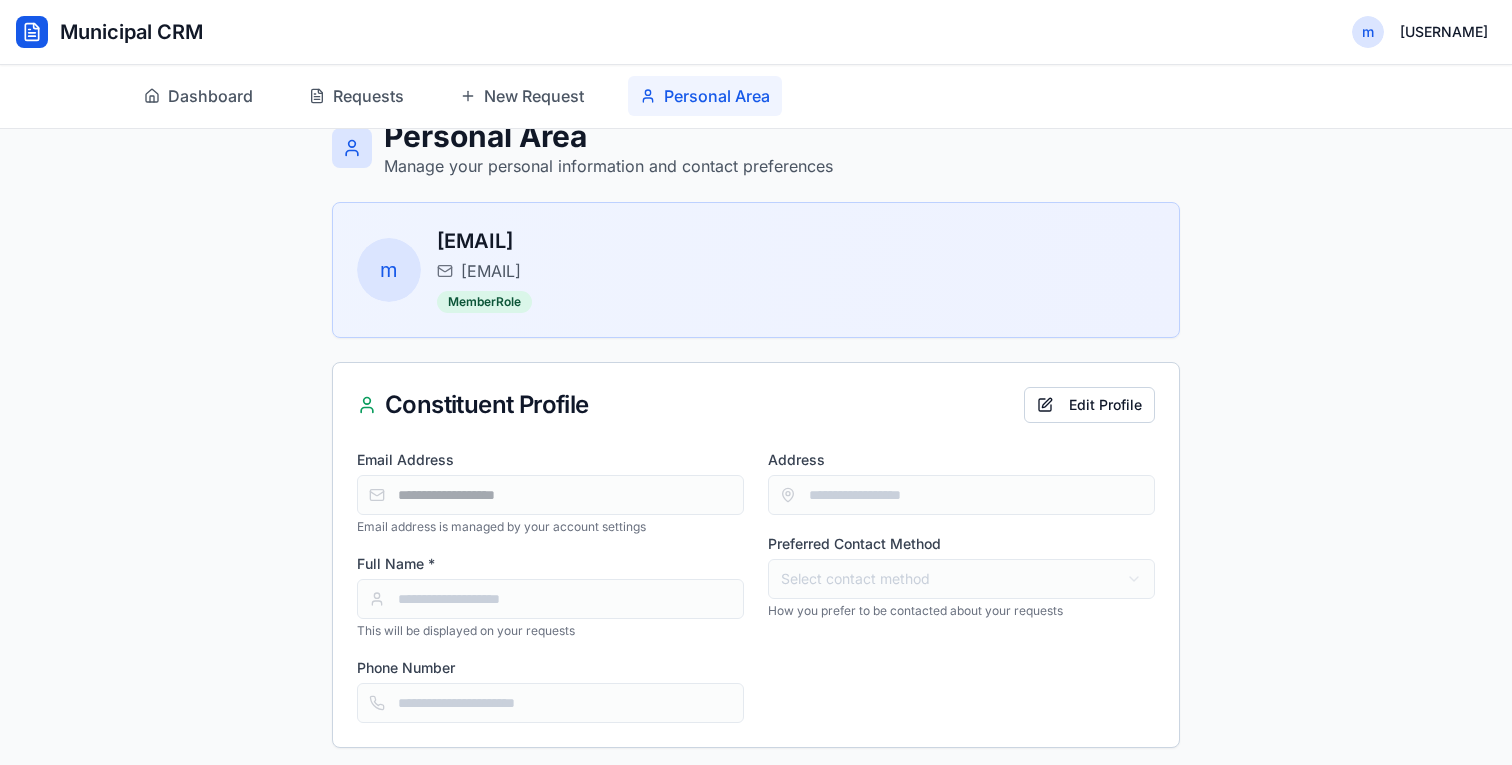 scroll, scrollTop: 43, scrollLeft: 0, axis: vertical 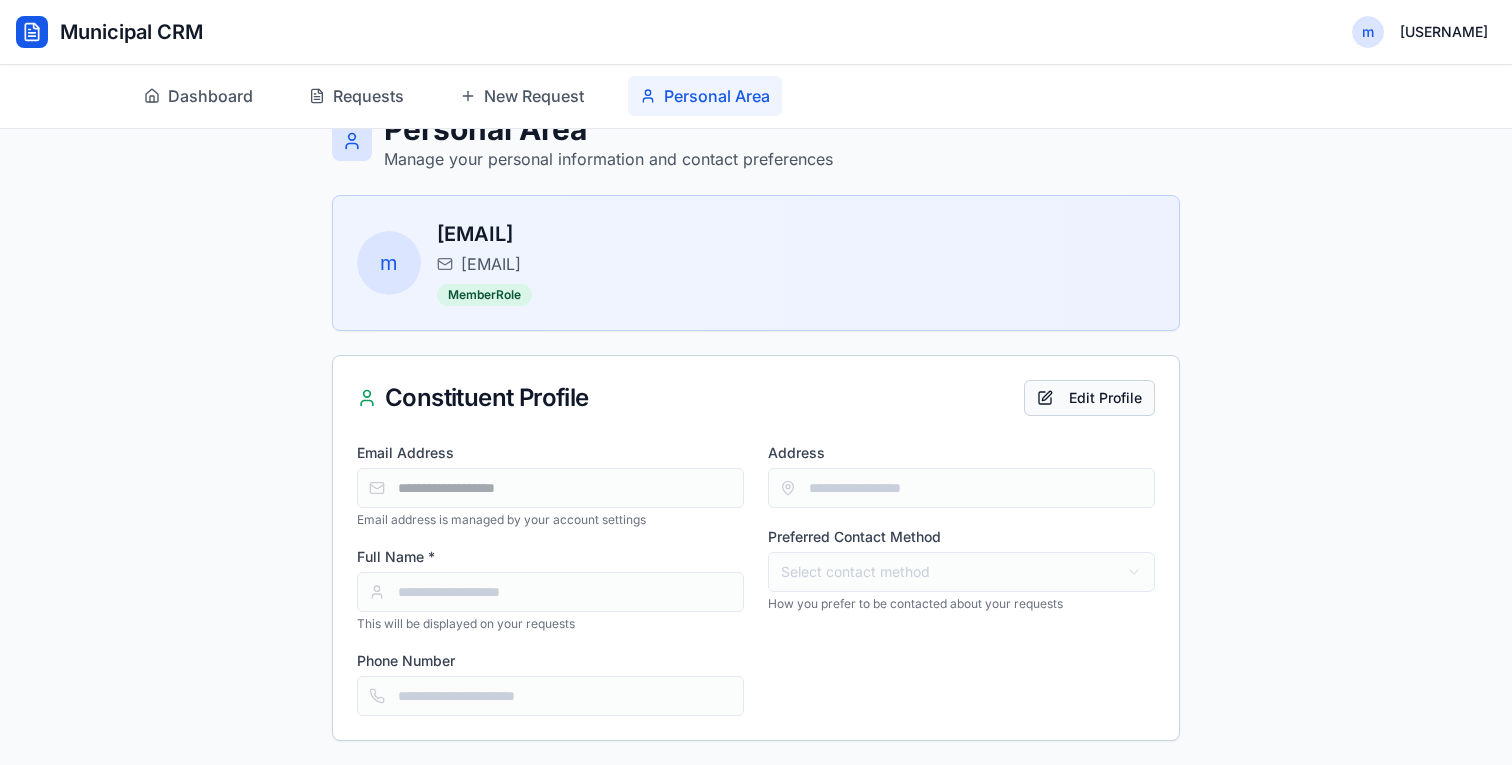 click on "Edit Profile" at bounding box center [1089, 398] 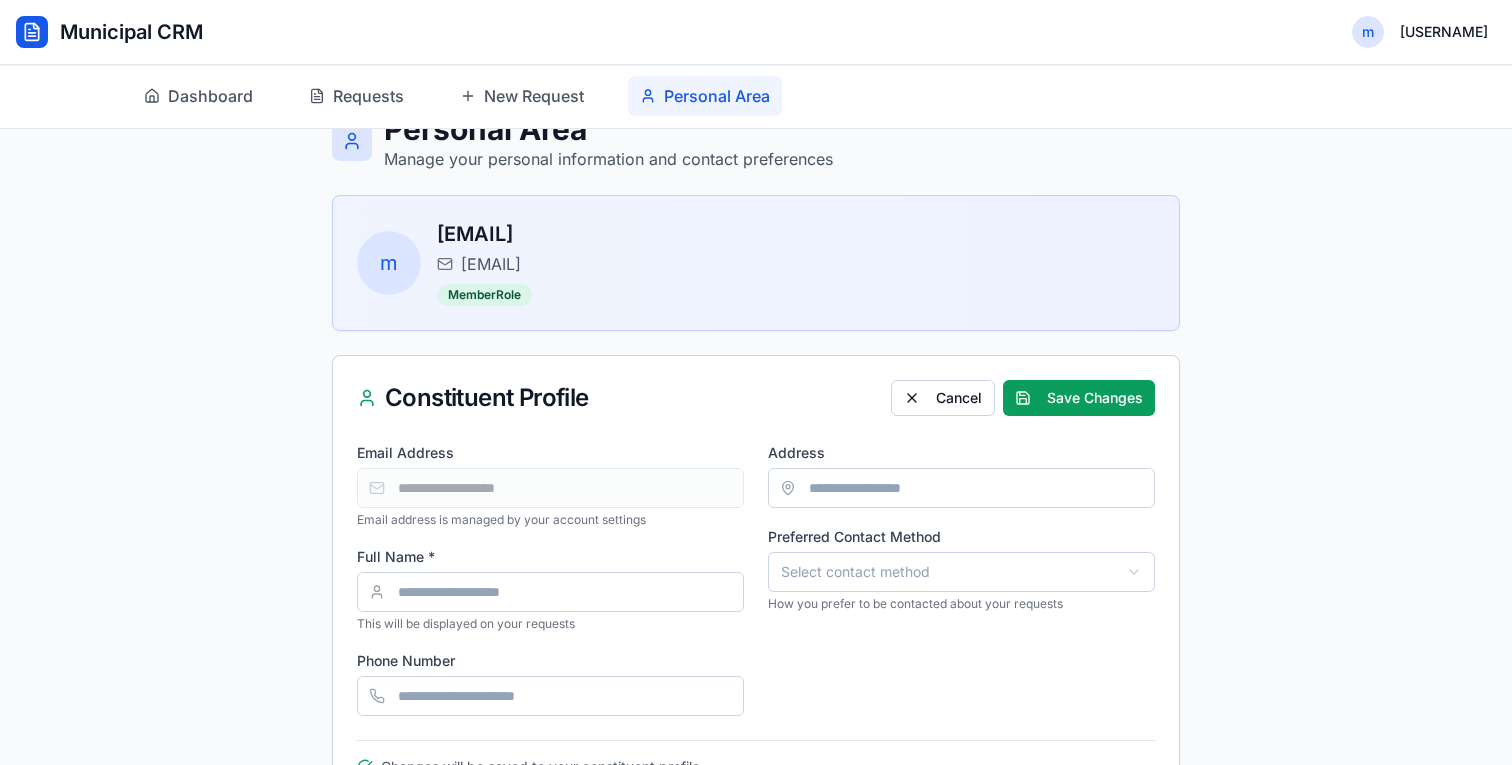 click on "Full Name *" at bounding box center (550, 592) 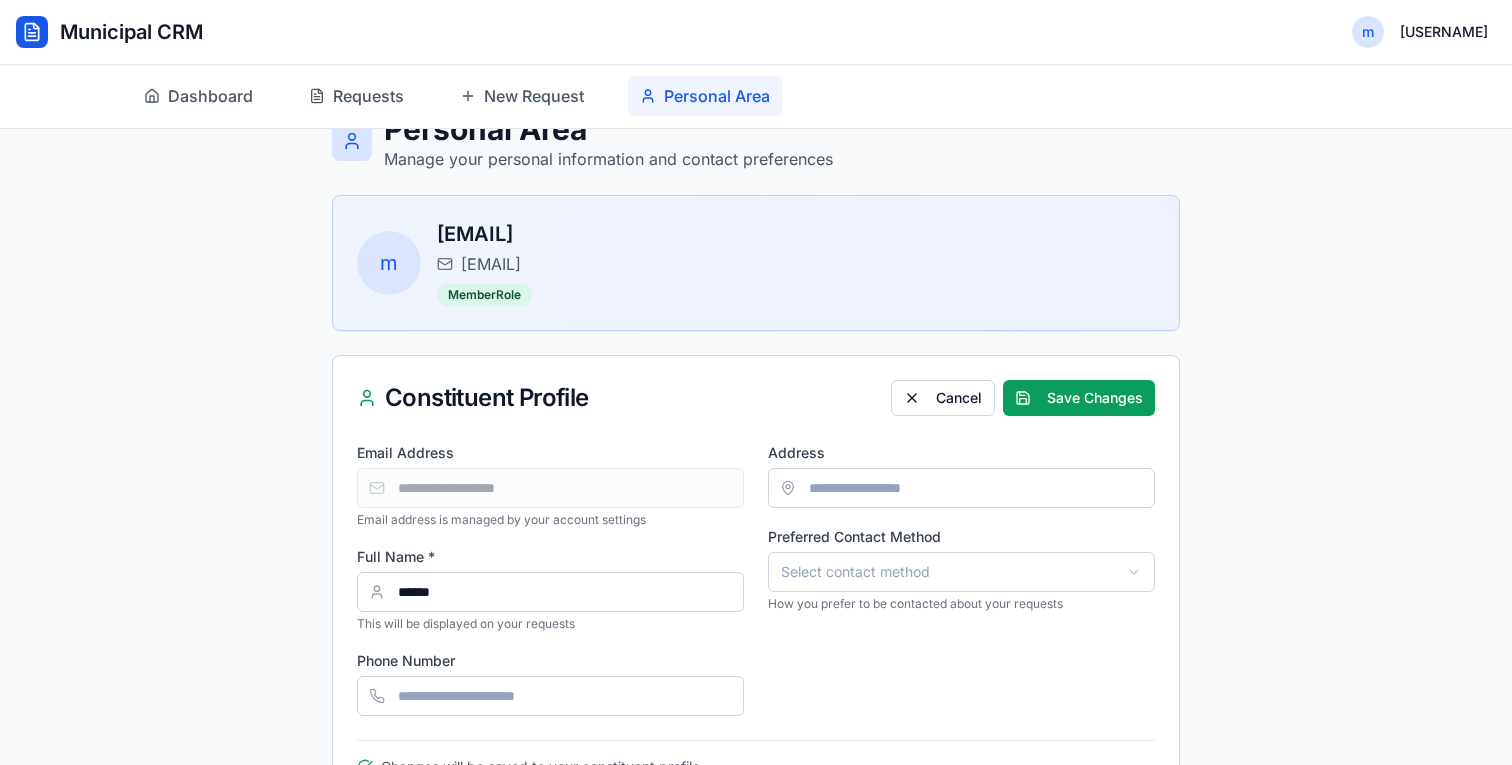type on "******" 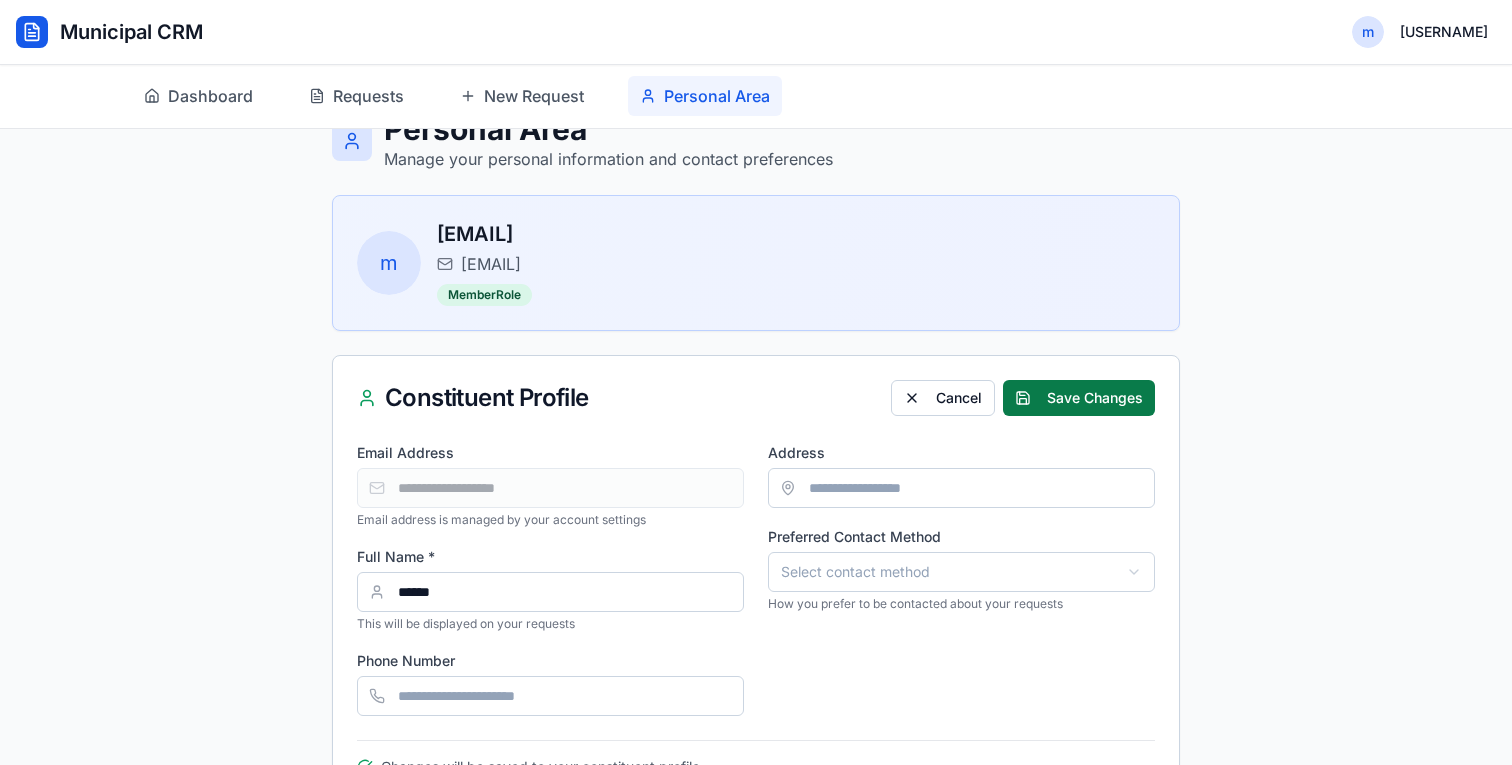click on "Save Changes" at bounding box center [1079, 398] 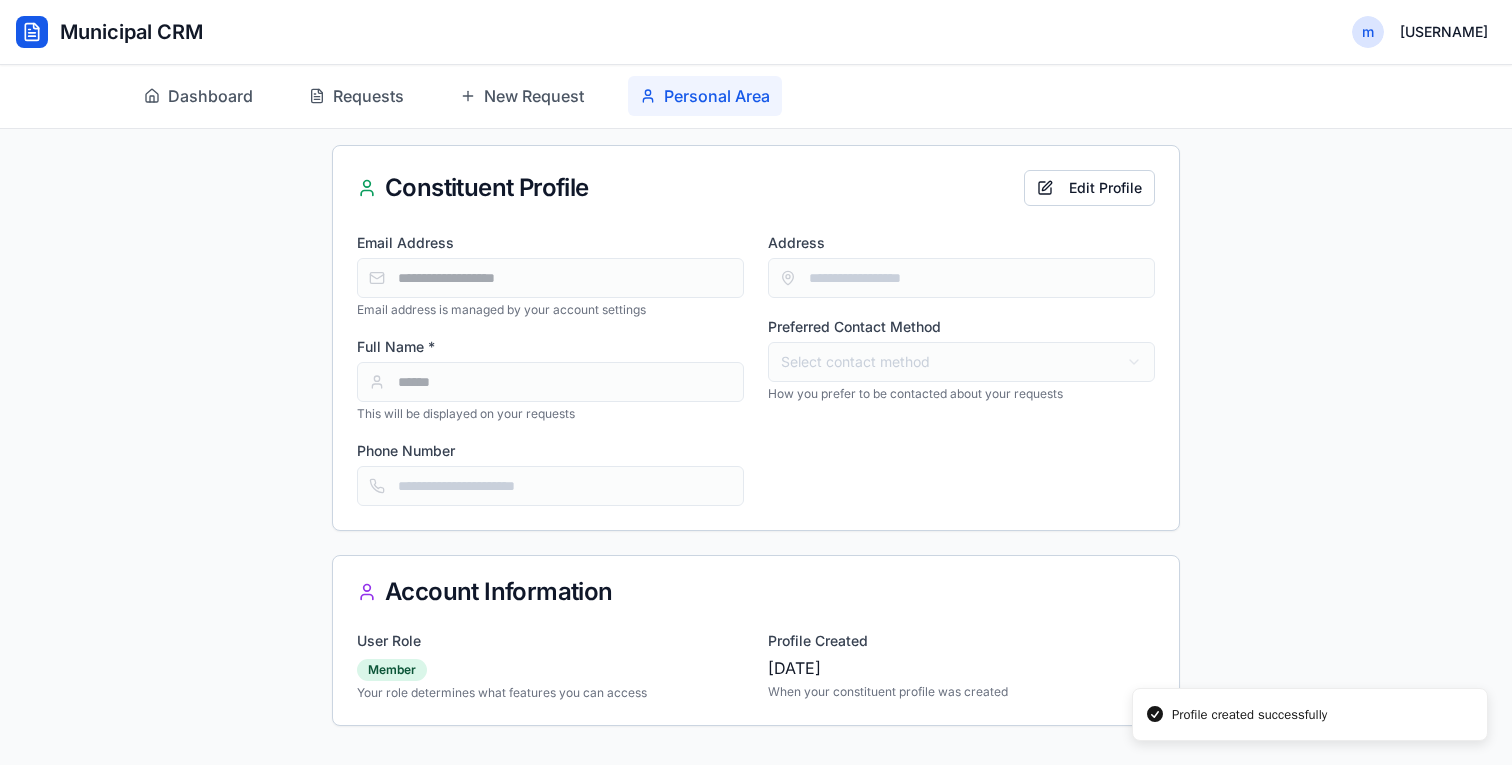 scroll, scrollTop: 0, scrollLeft: 0, axis: both 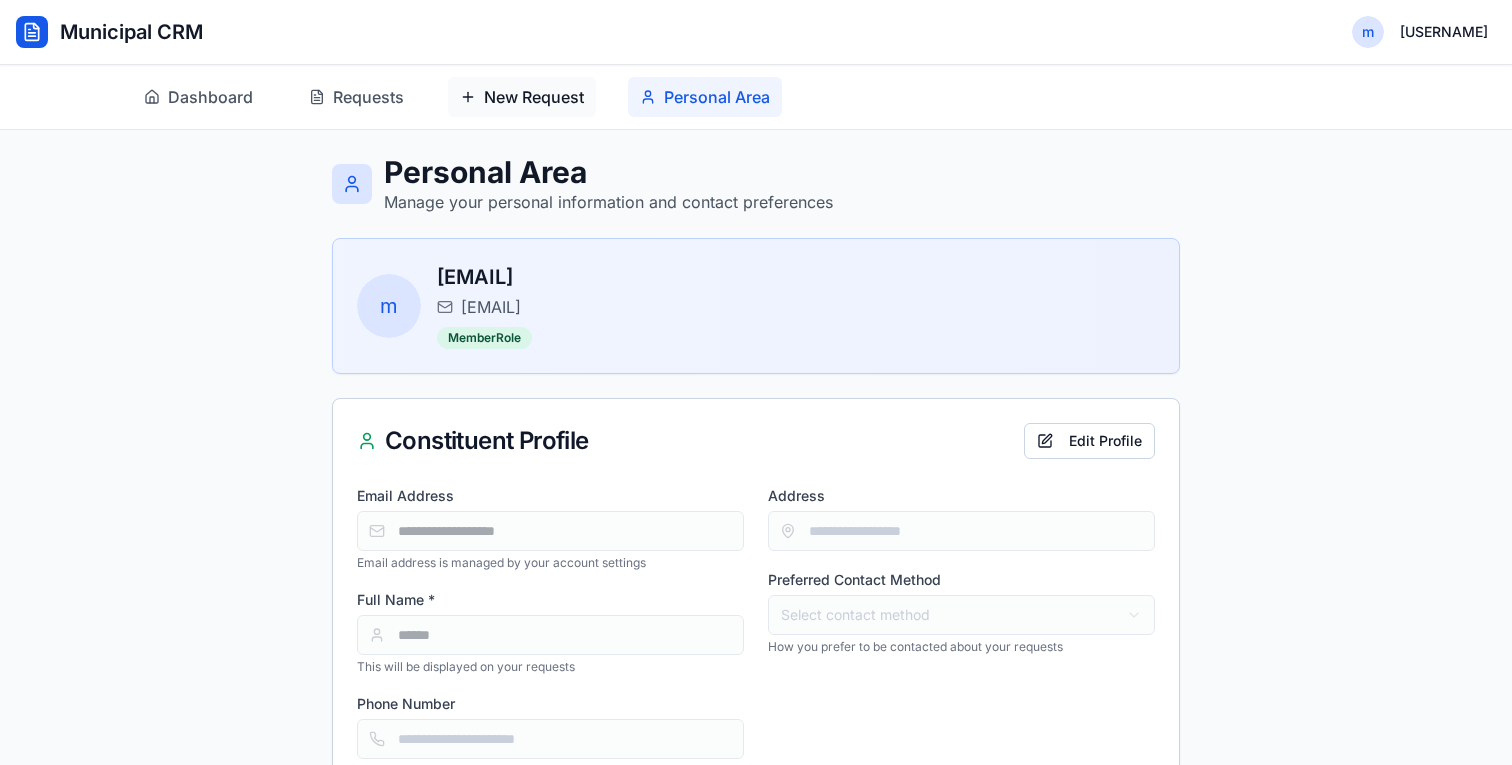 click on "New Request" at bounding box center (534, 97) 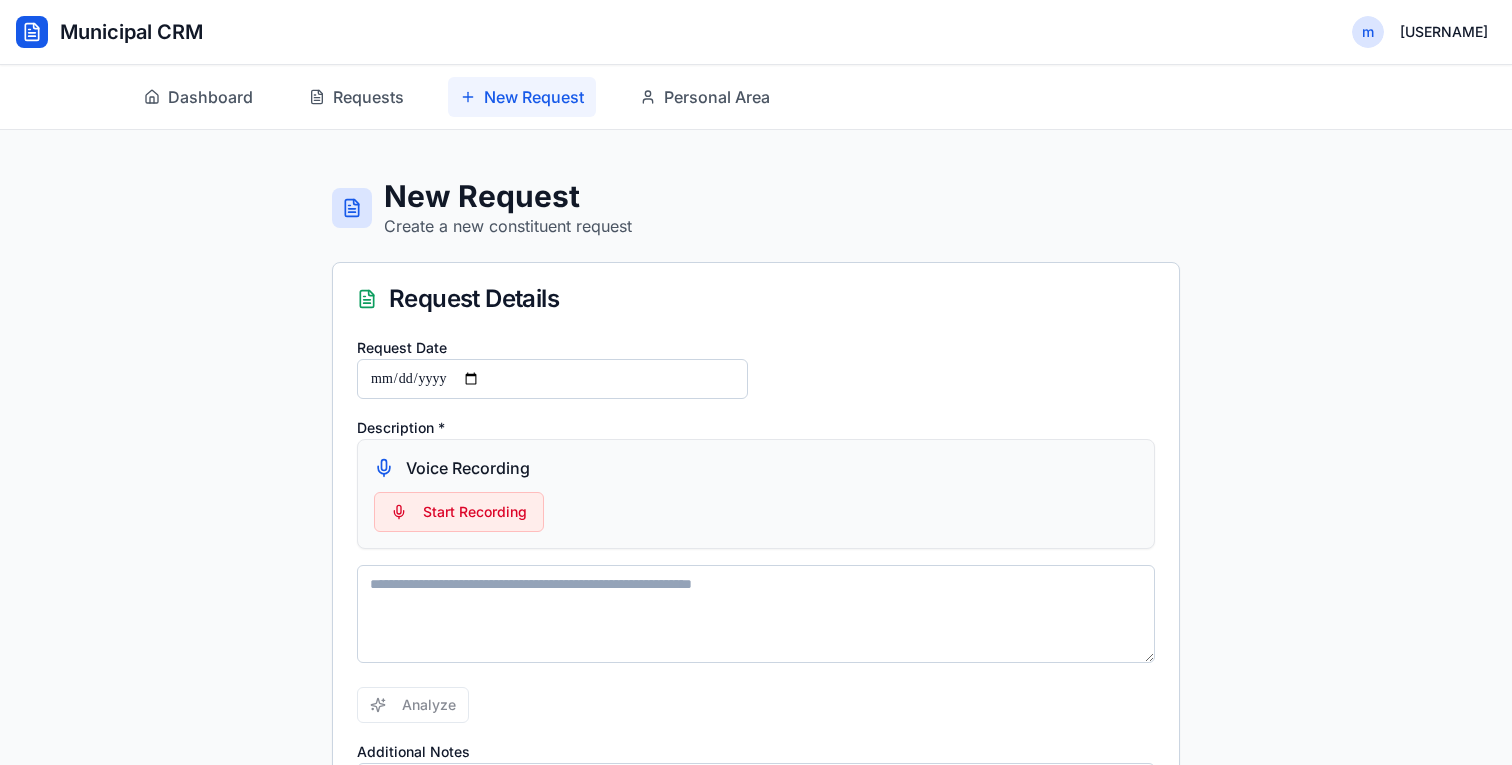 click on "**********" at bounding box center [756, 676] 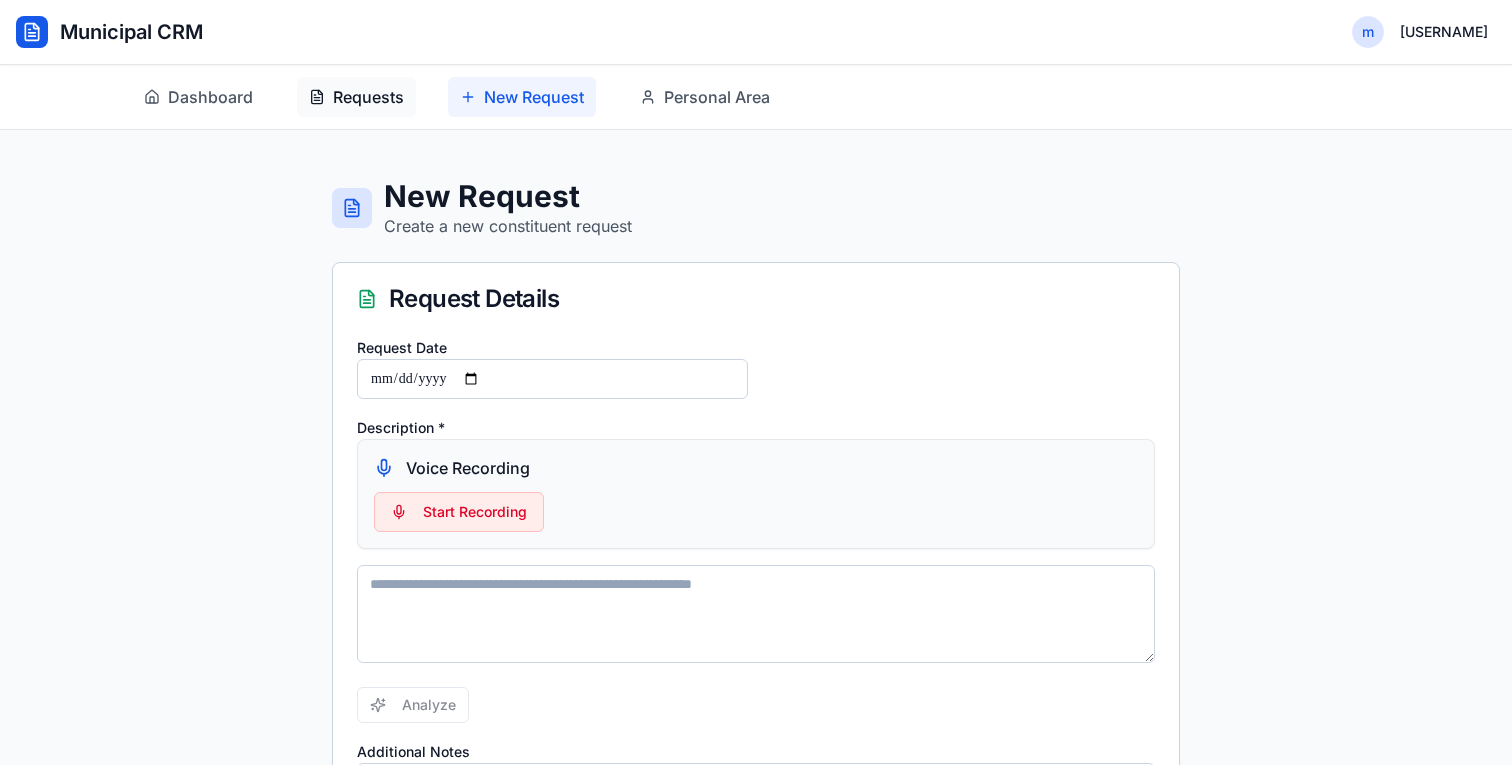 click on "Requests" at bounding box center [368, 97] 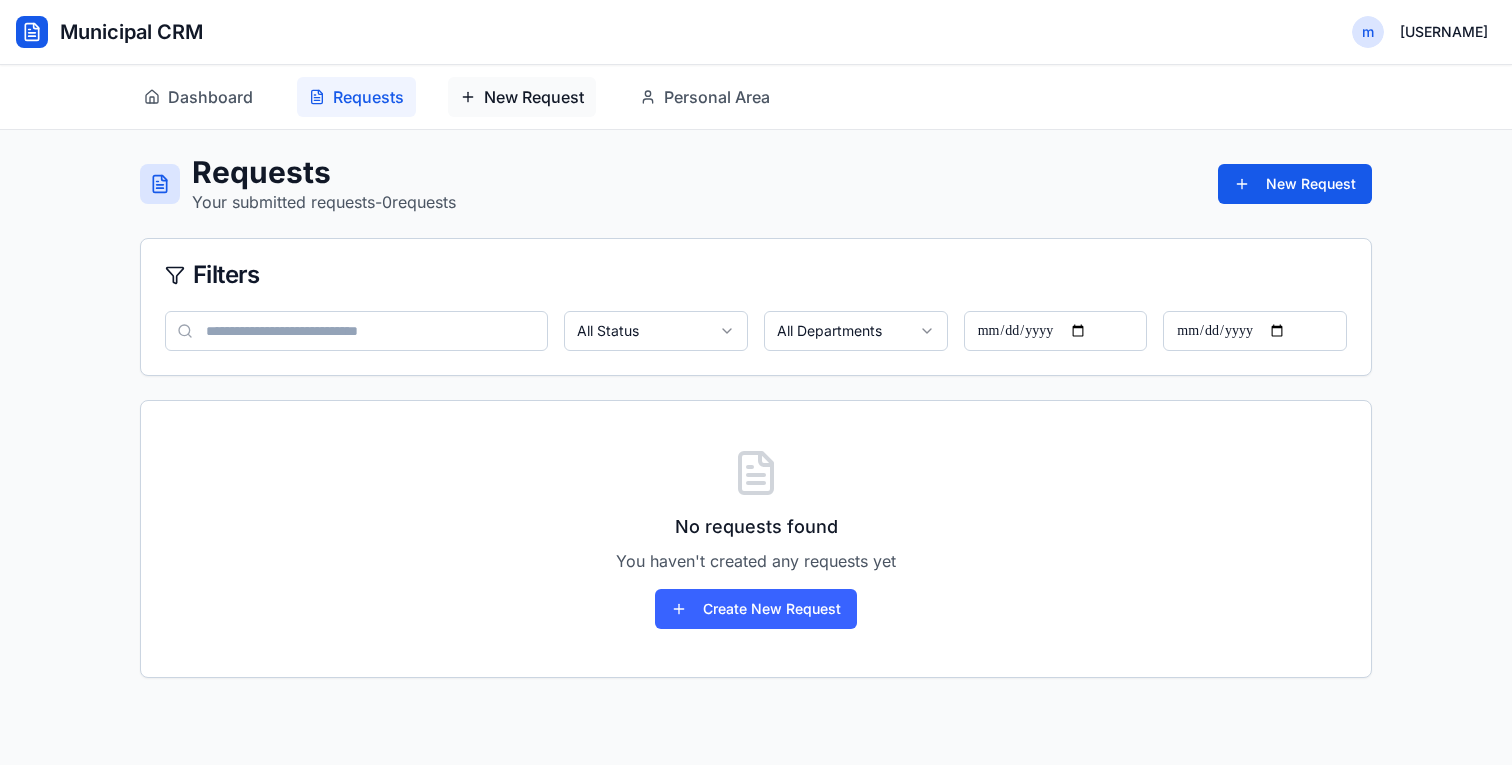 click on "New Request" at bounding box center [534, 97] 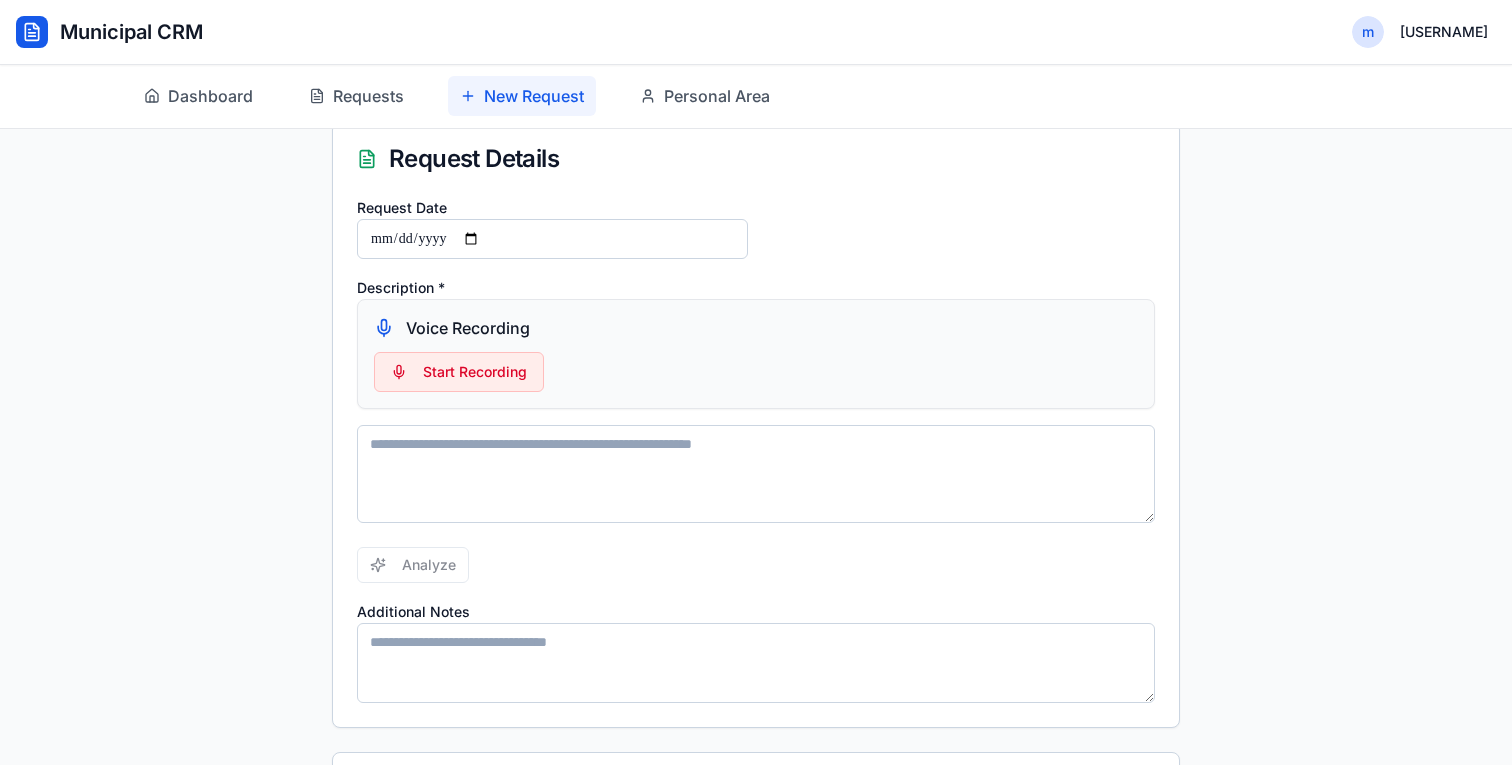 scroll, scrollTop: 181, scrollLeft: 0, axis: vertical 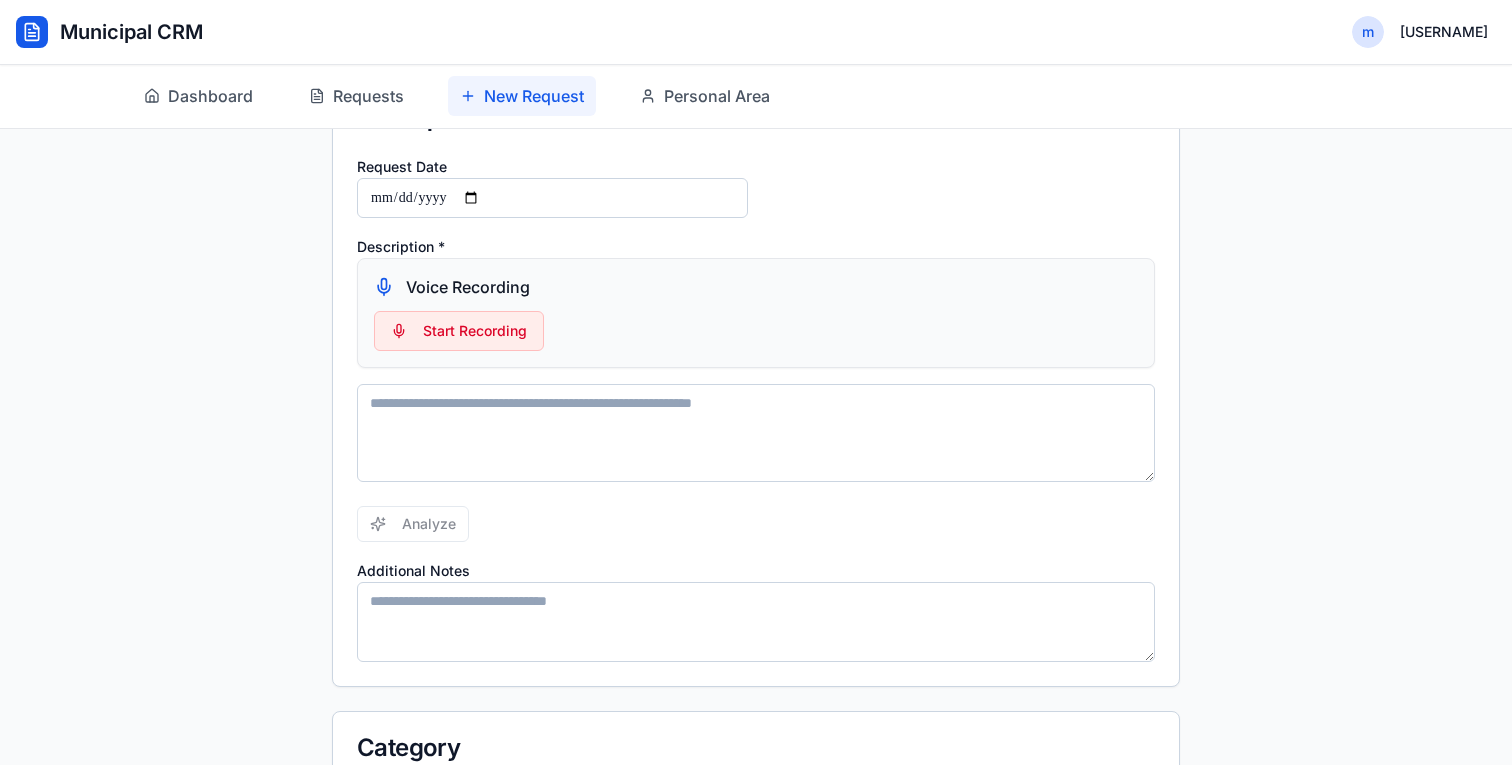 click at bounding box center (756, 433) 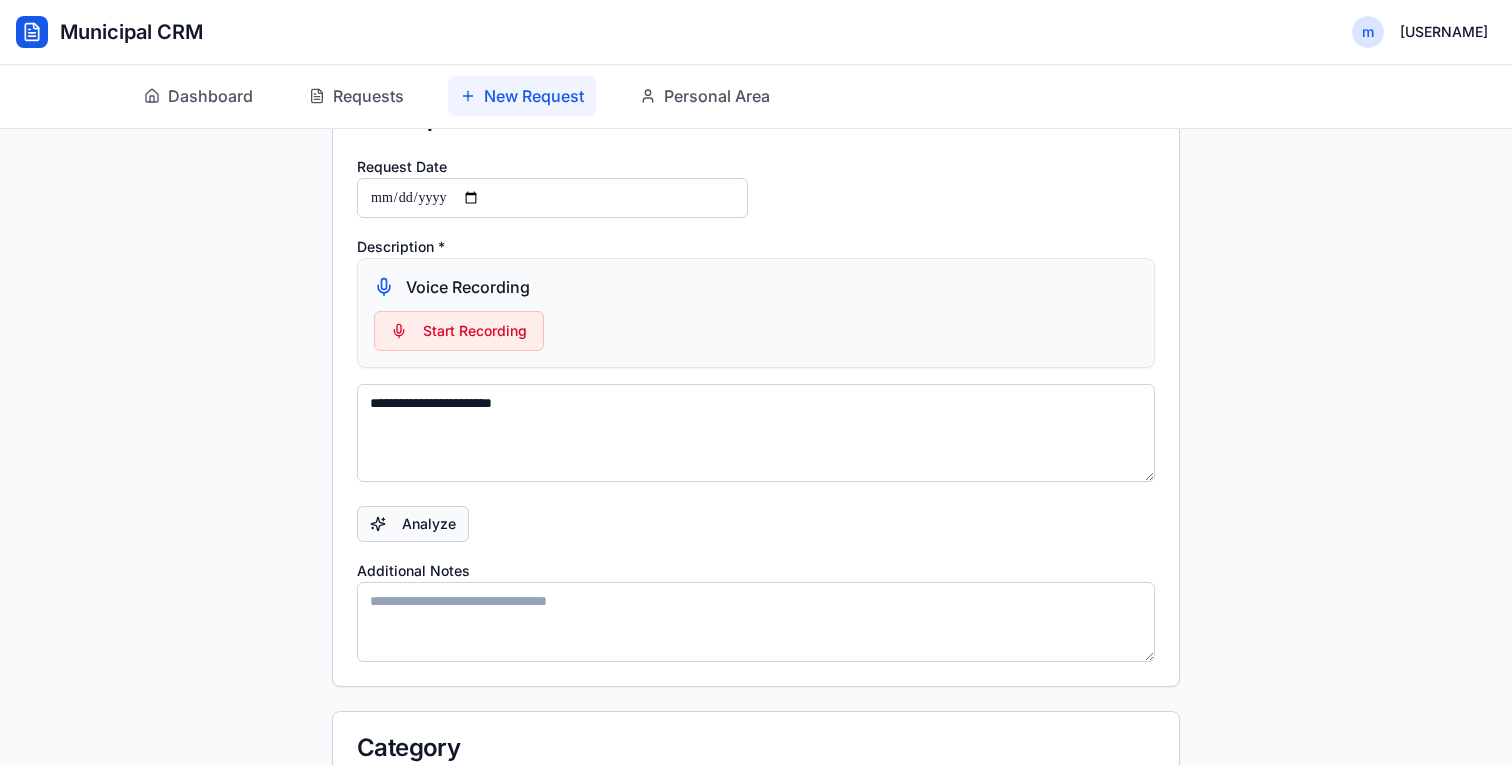 type on "**********" 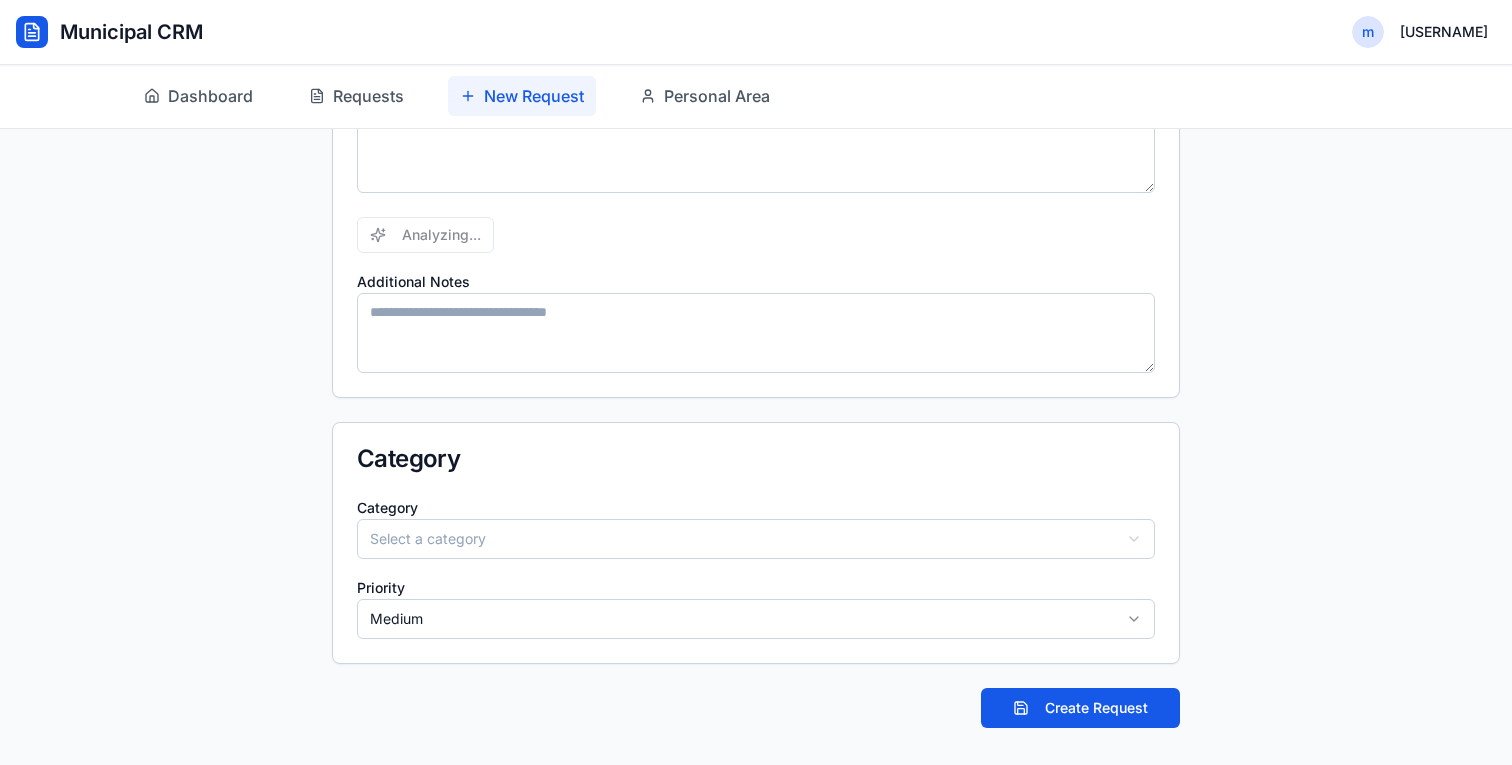 scroll, scrollTop: 473, scrollLeft: 0, axis: vertical 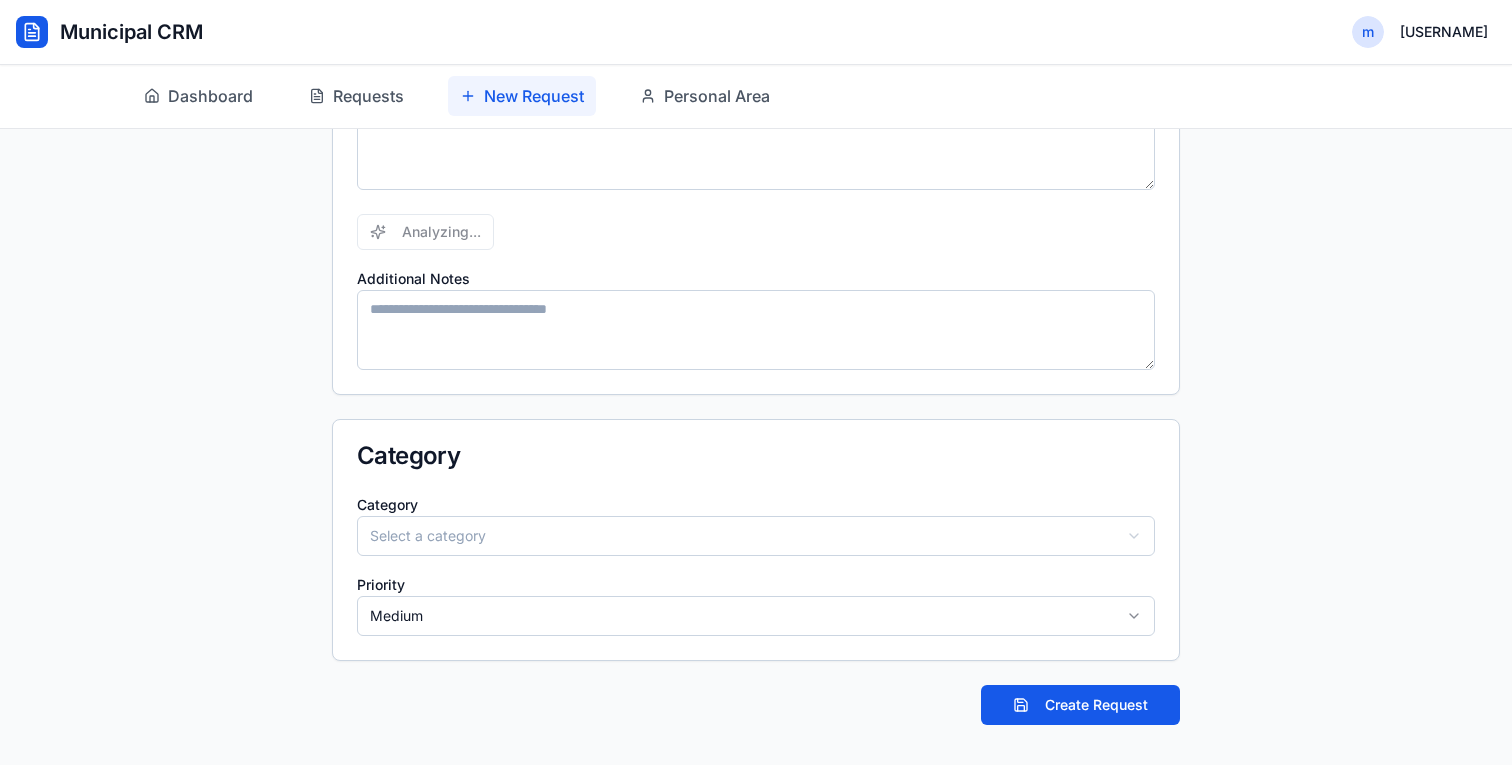 select on "*********" 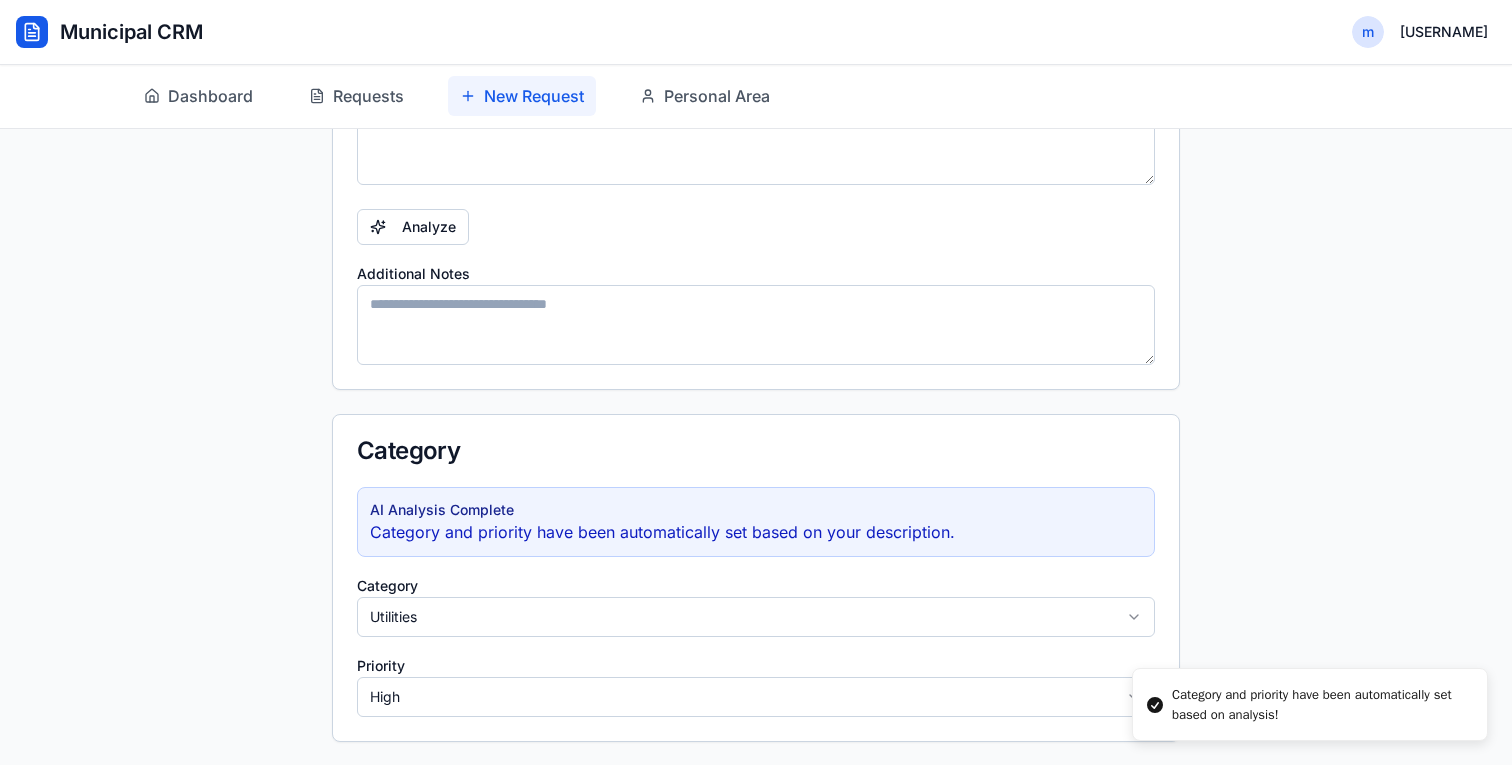 scroll, scrollTop: 559, scrollLeft: 0, axis: vertical 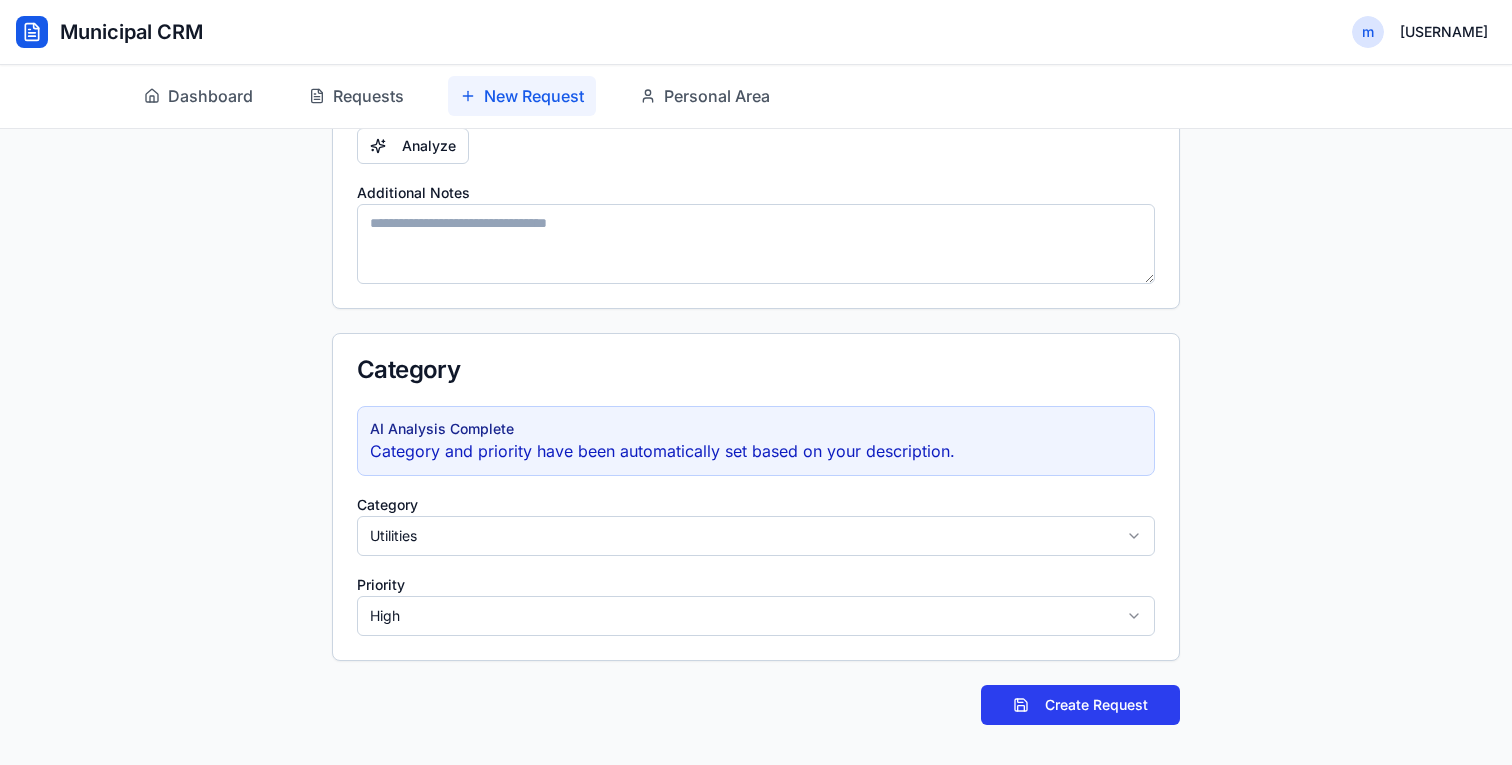 click on "Create Request" at bounding box center (1080, 705) 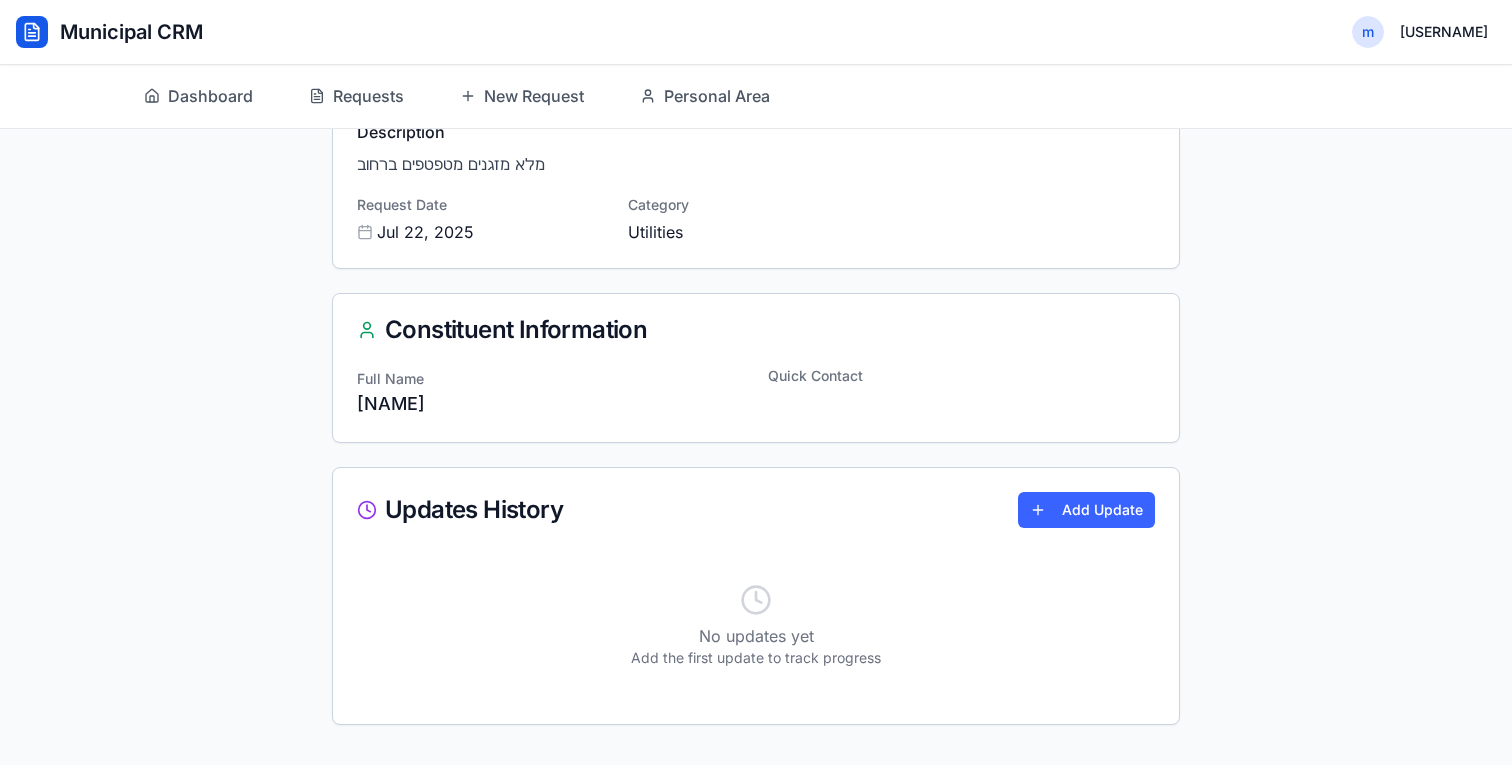 scroll, scrollTop: 0, scrollLeft: 0, axis: both 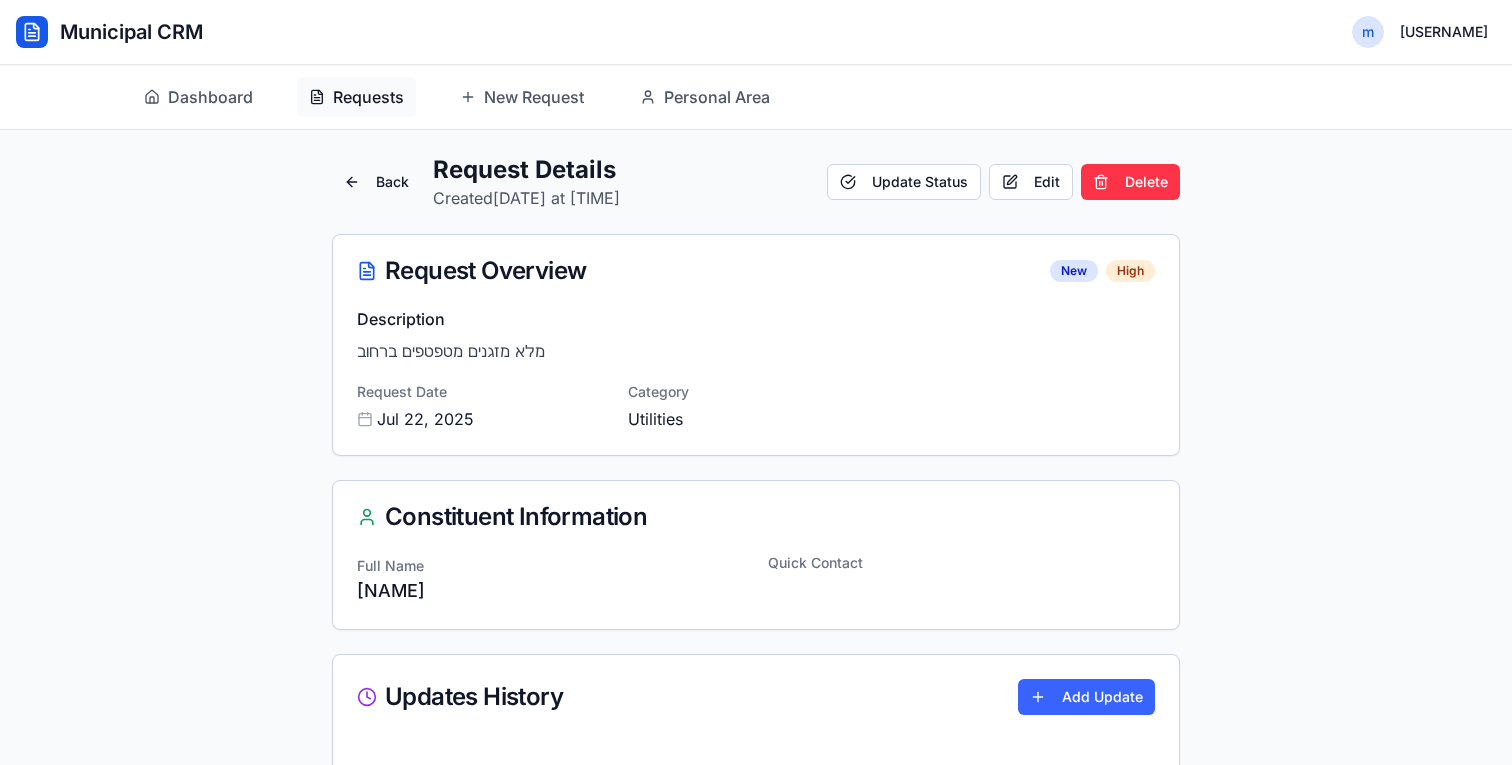 click on "Requests" at bounding box center (356, 97) 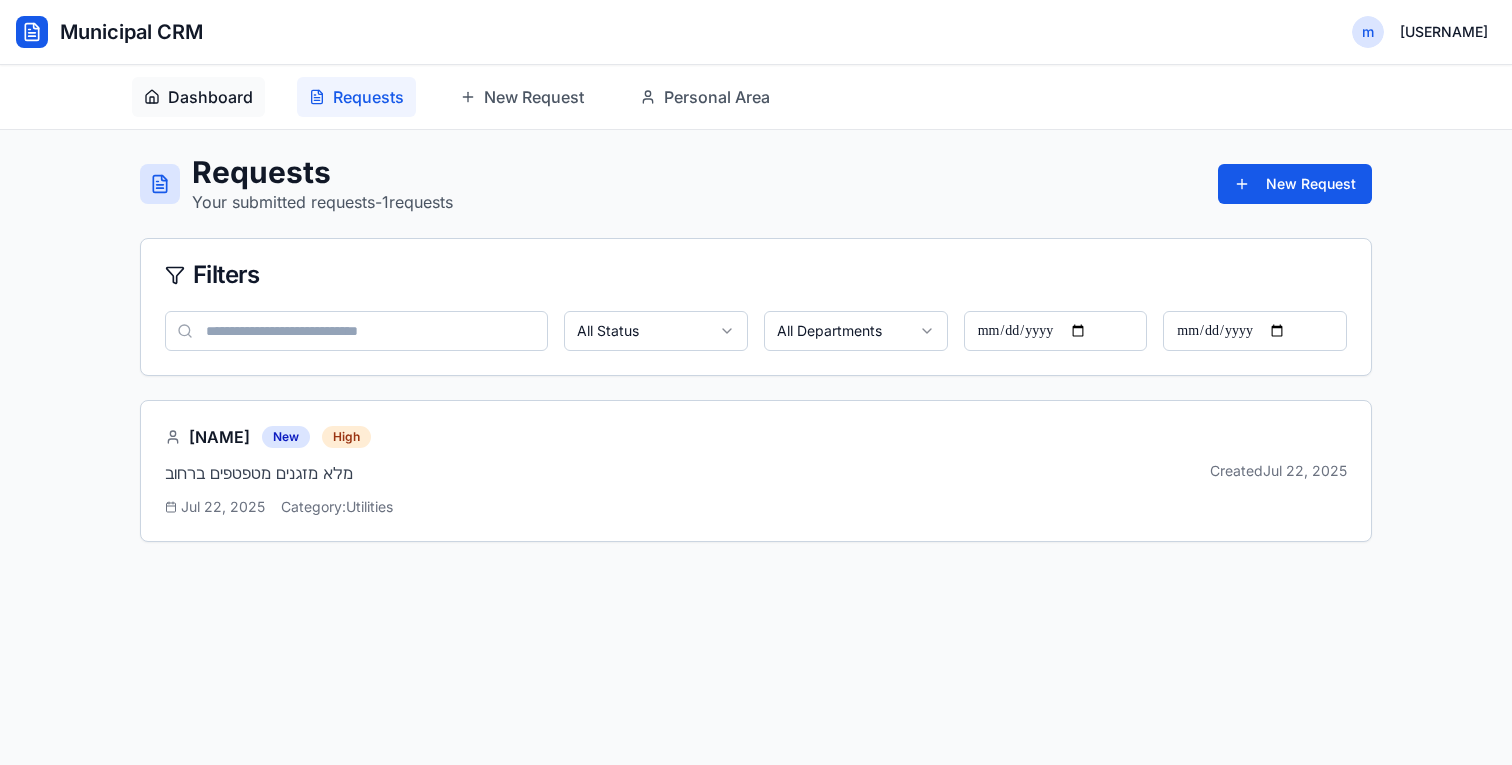 click on "Dashboard" at bounding box center [198, 97] 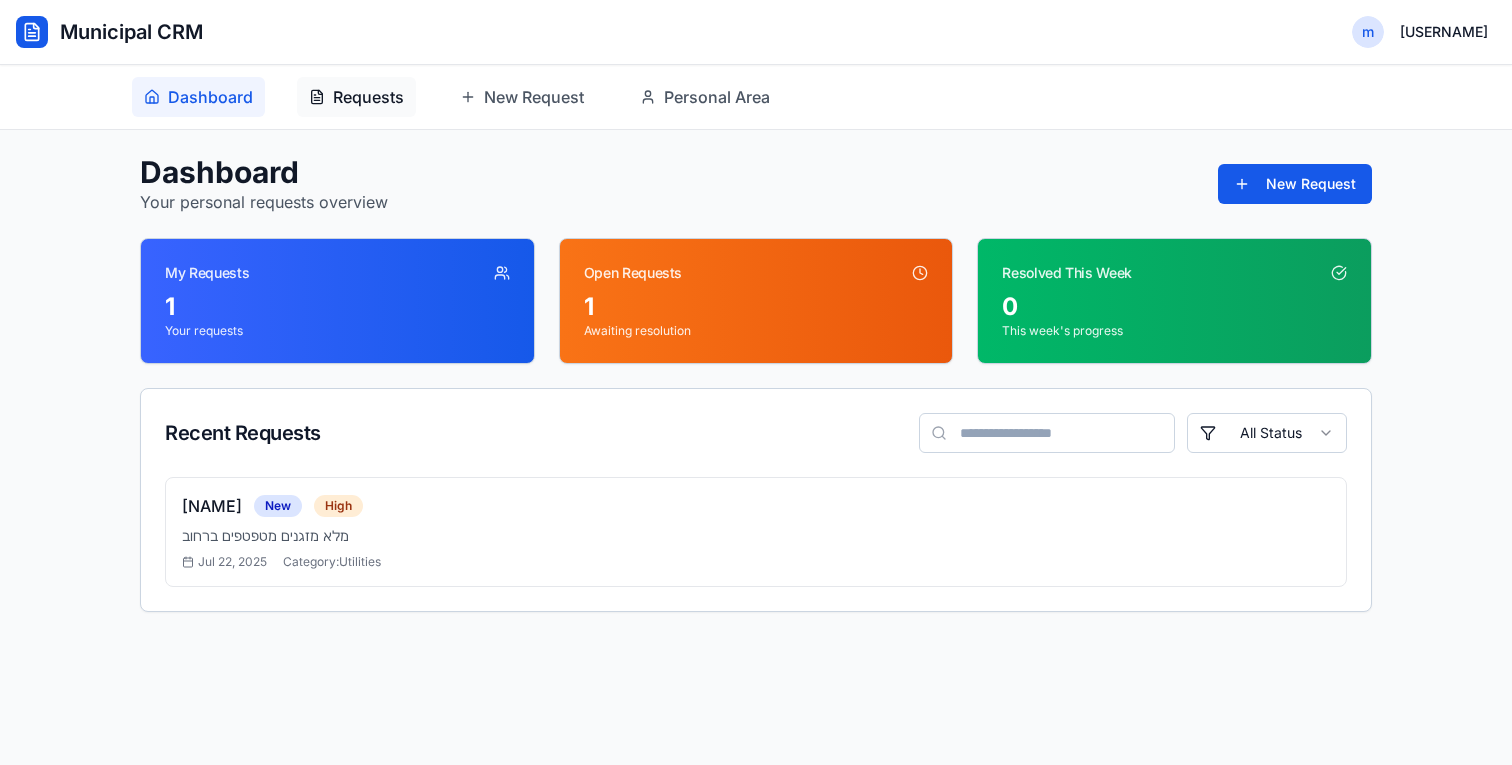 click on "Requests" at bounding box center [356, 97] 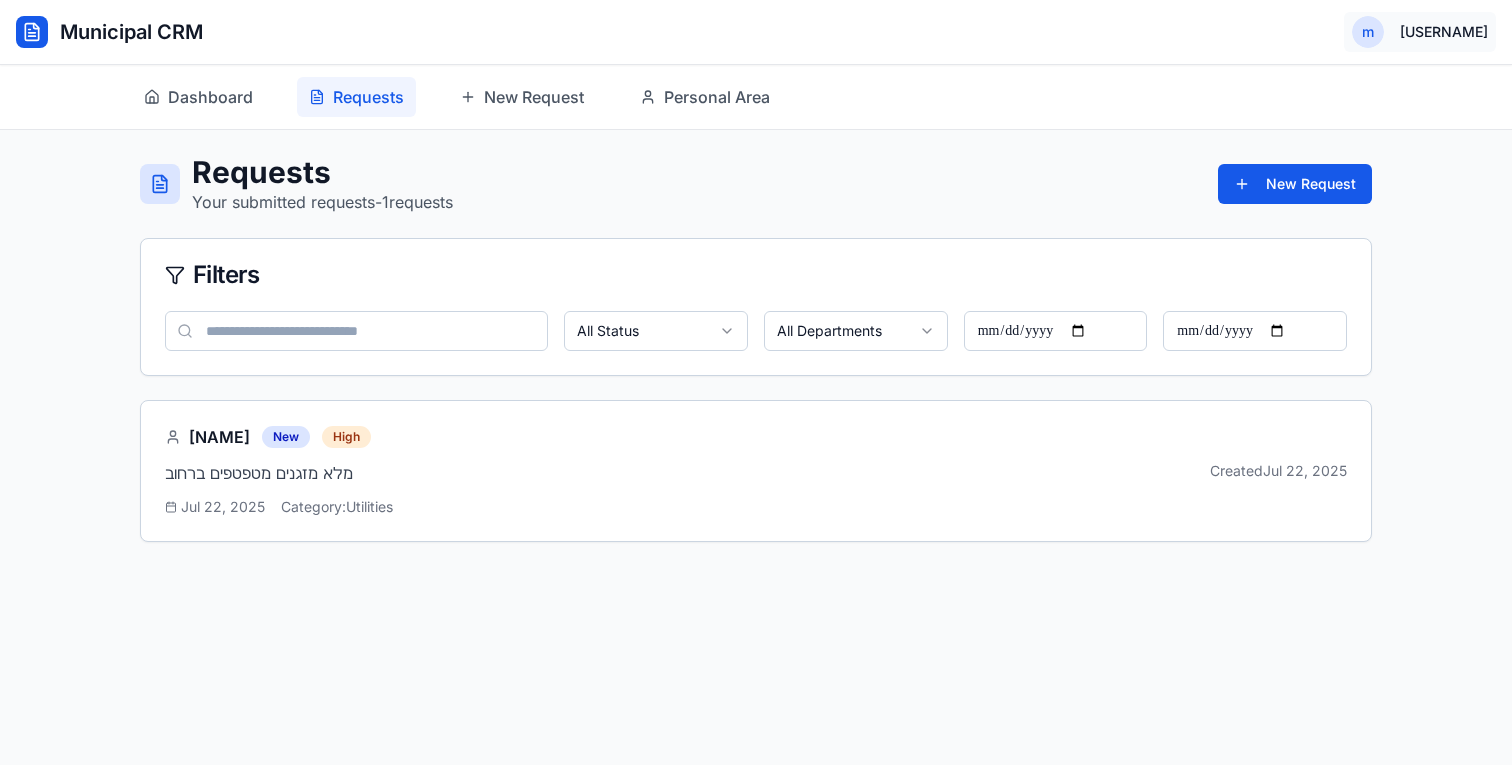 click on "Municipal CRM m [EMAIL] Dashboard Requests New Request Personal Area Requests Your submitted requests  -  1  requests New Request Filters All Status All Departments [NAME] New High מלא מזגנים מטפטפים ברחוב [DATE] Category:  Utilities Created  [DATE] Dashboard Requests New Request Personal Area" at bounding box center (756, 382) 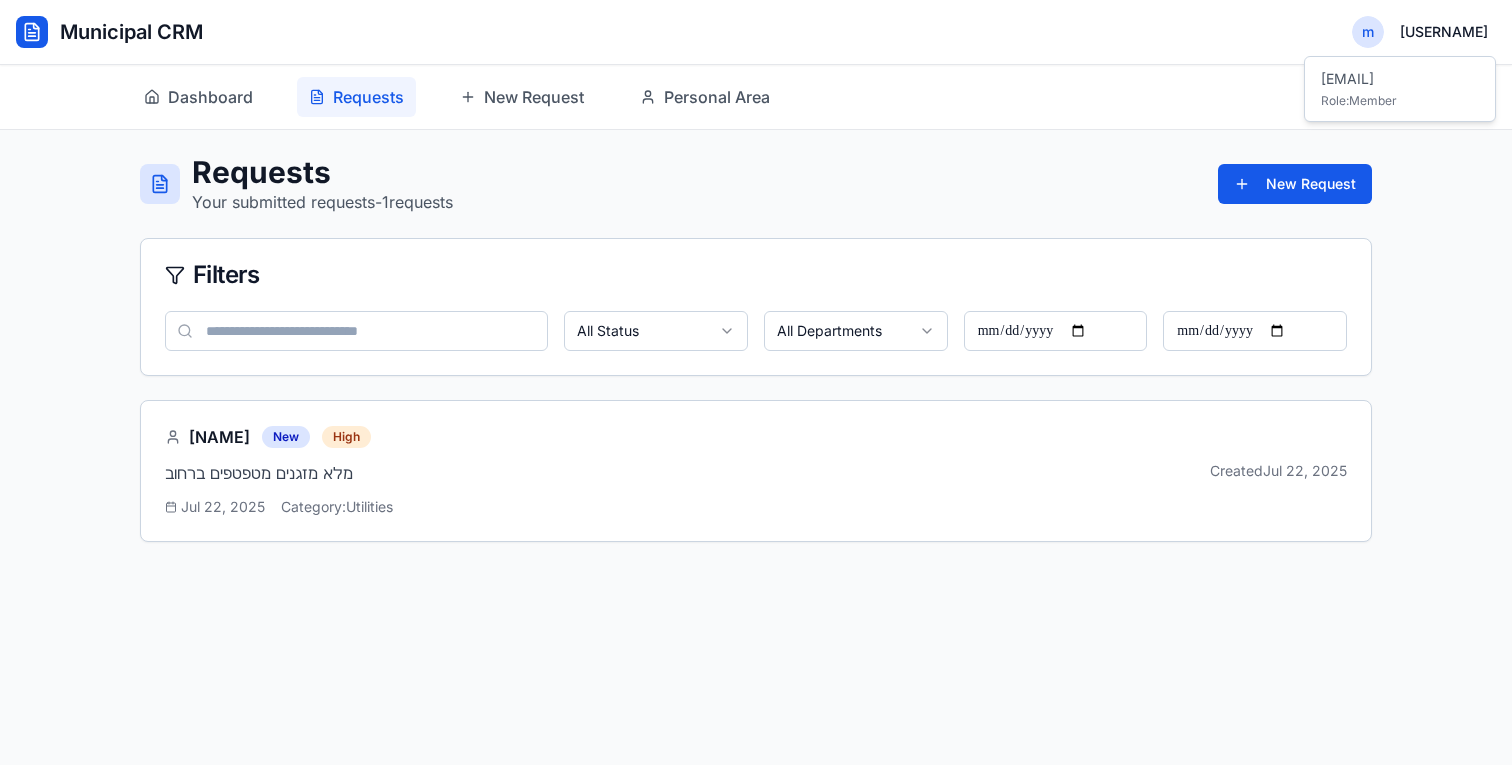 click on "Municipal CRM m [EMAIL] Dashboard Requests New Request Personal Area Requests Your submitted requests  -  1  requests New Request Filters All Status All Departments [NAME] New High מלא מזגנים מטפטפים ברחוב [DATE] Category:  Utilities Created  [DATE] Dashboard Requests New Request Personal Area
[EMAIL] Role:  Member" at bounding box center (756, 382) 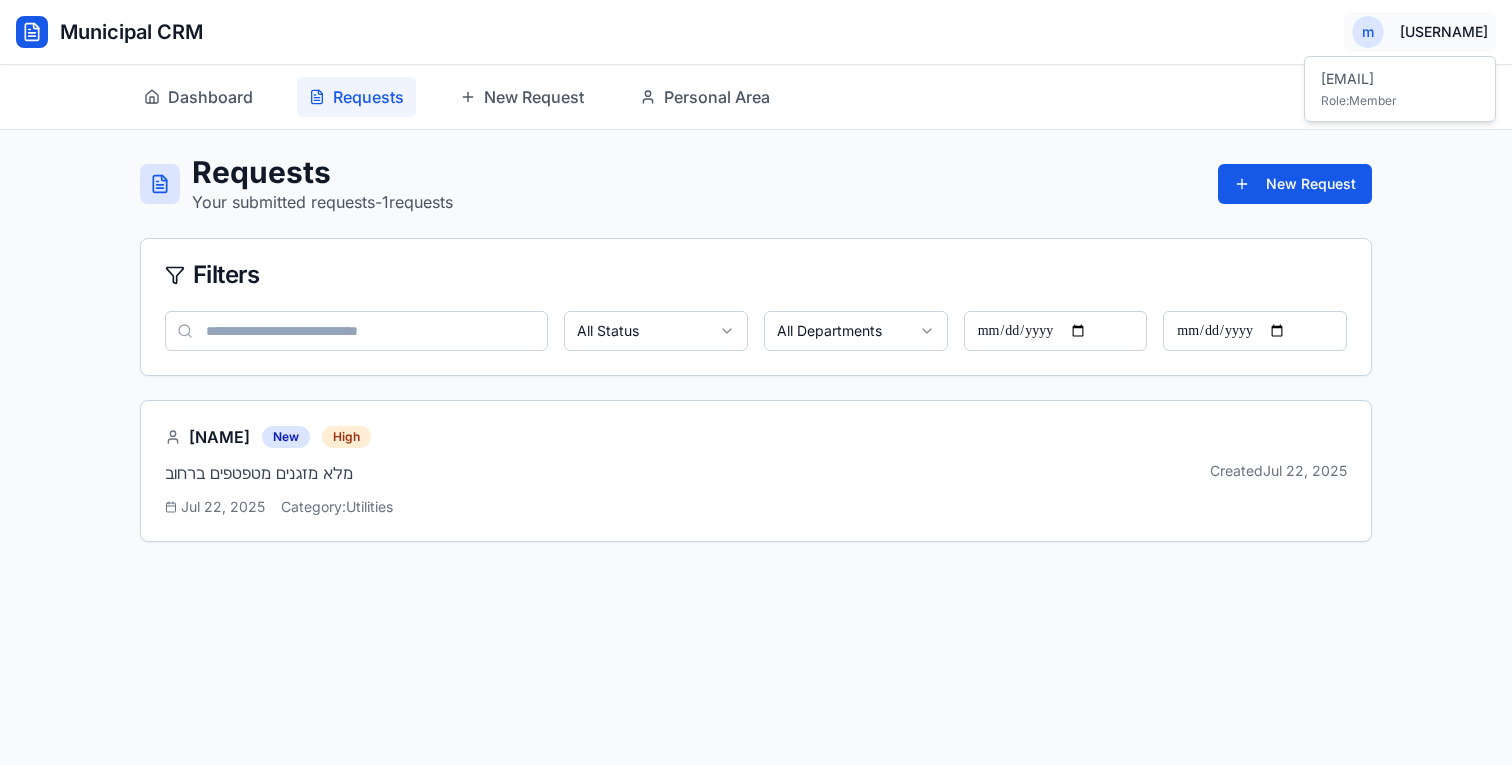 click on "Municipal CRM m [EMAIL] Dashboard Requests New Request Personal Area Requests Your submitted requests  -  1  requests New Request Filters All Status All Departments [NAME] New High מלא מזגנים מטפטפים ברחוב [DATE] Category:  Utilities Created  [DATE] Dashboard Requests New Request Personal Area
[EMAIL] Role:  Member" at bounding box center (756, 382) 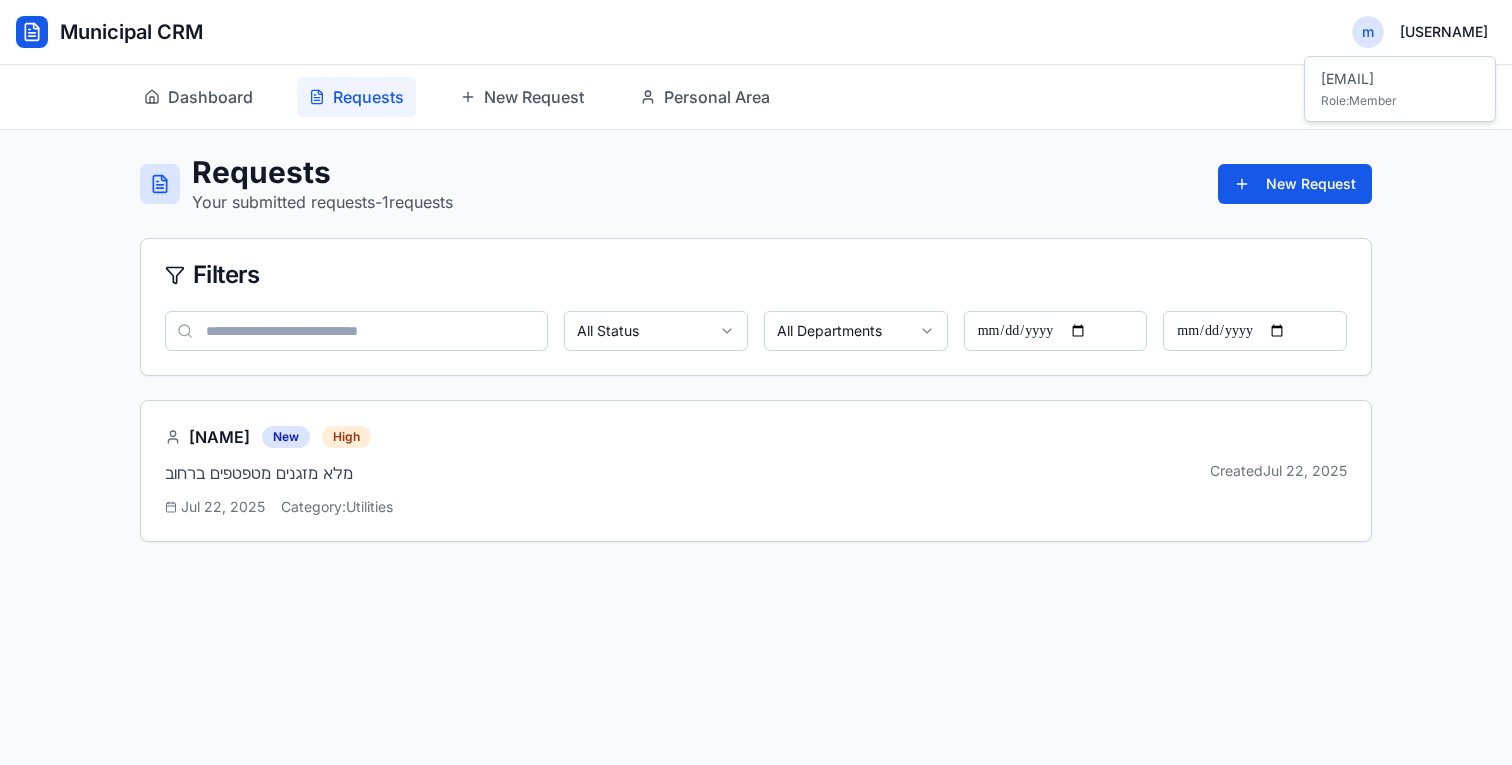 click on "Municipal CRM m [EMAIL] Dashboard Requests New Request Personal Area Requests Your submitted requests  -  1  requests New Request Filters All Status All Departments [NAME] New High מלא מזגנים מטפטפים ברחוב [DATE] Category:  Utilities Created  [DATE] Dashboard Requests New Request Personal Area
[EMAIL] Role:  Member" at bounding box center (756, 382) 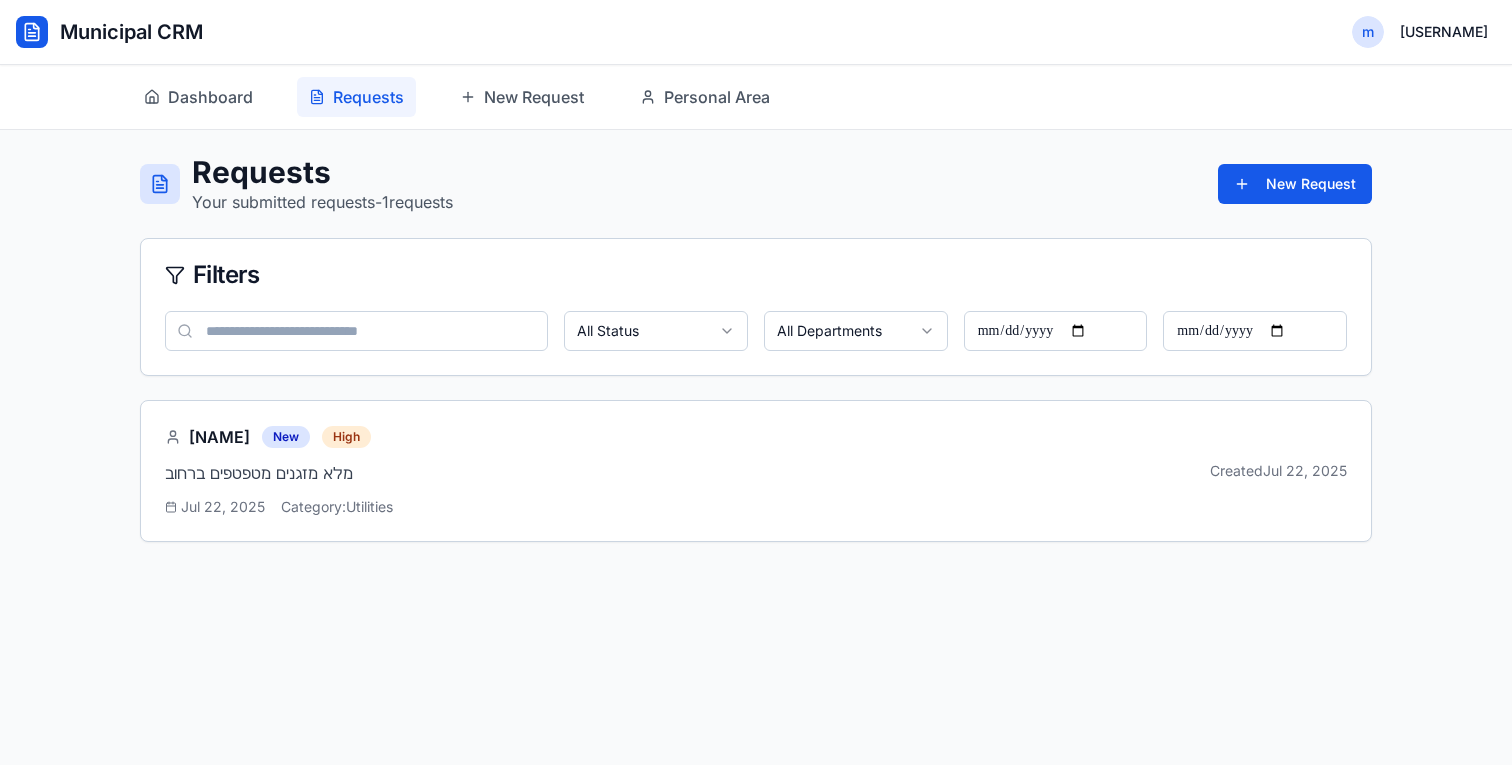 type 